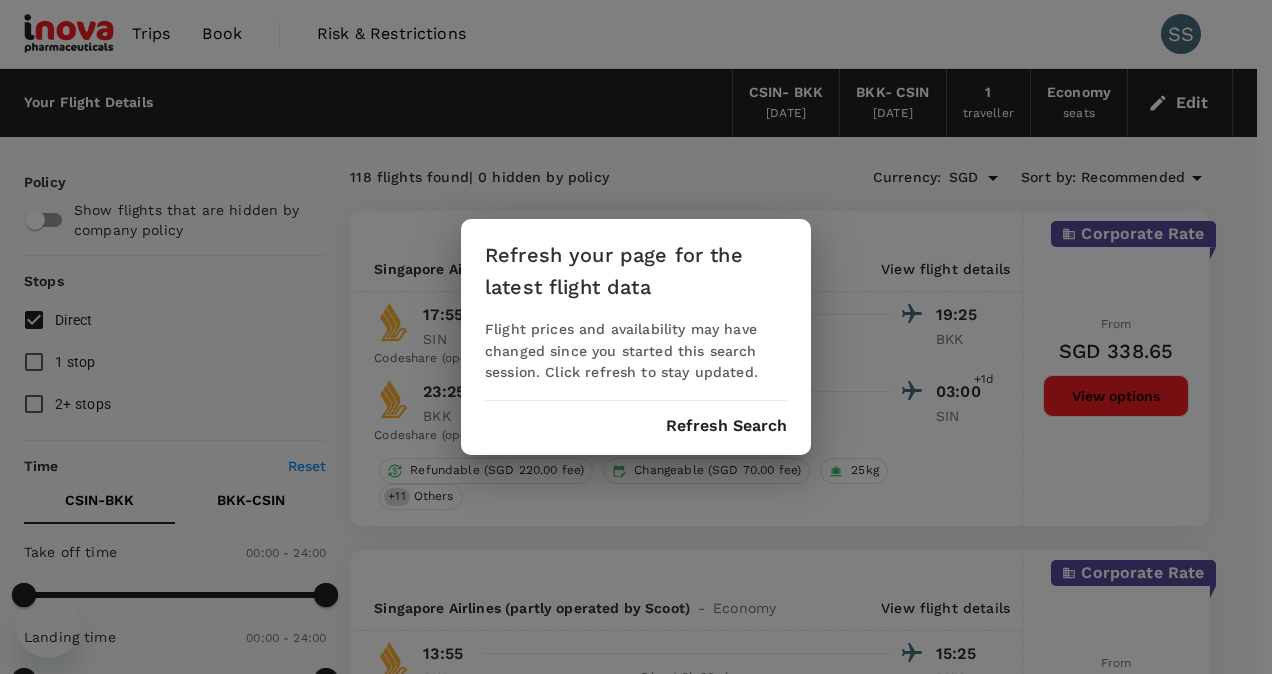 scroll, scrollTop: 5000, scrollLeft: 0, axis: vertical 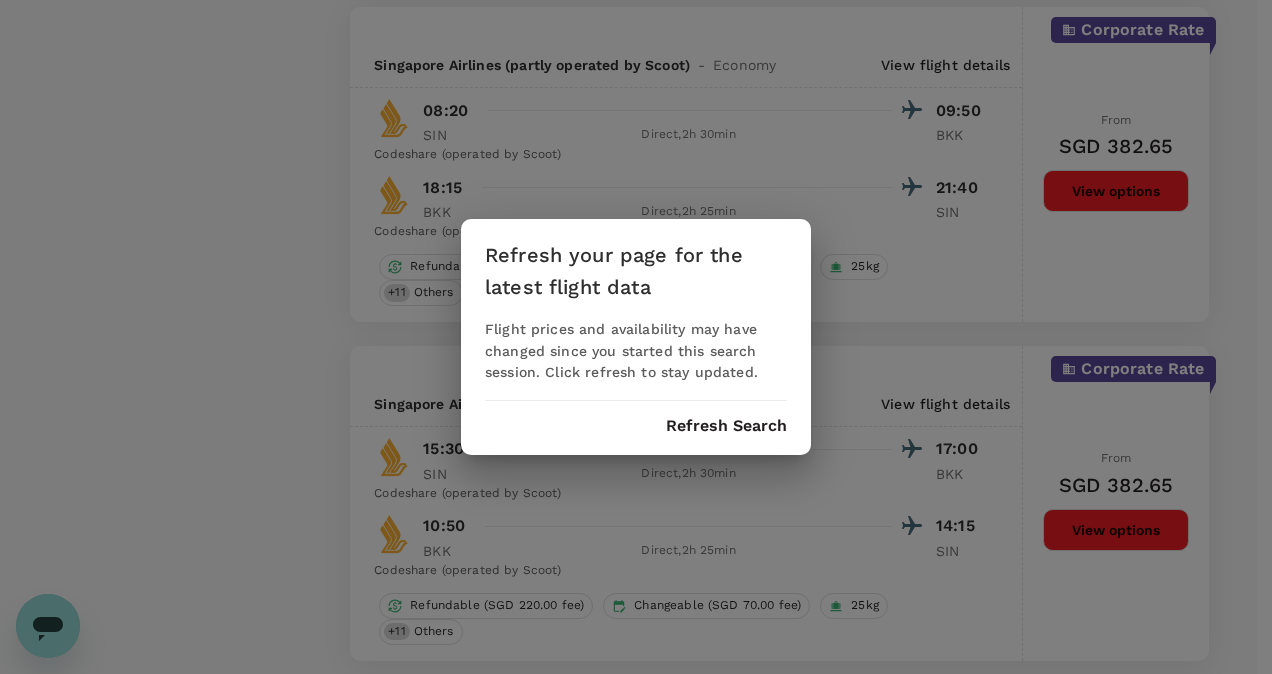 click on "Refresh Search" at bounding box center [726, 426] 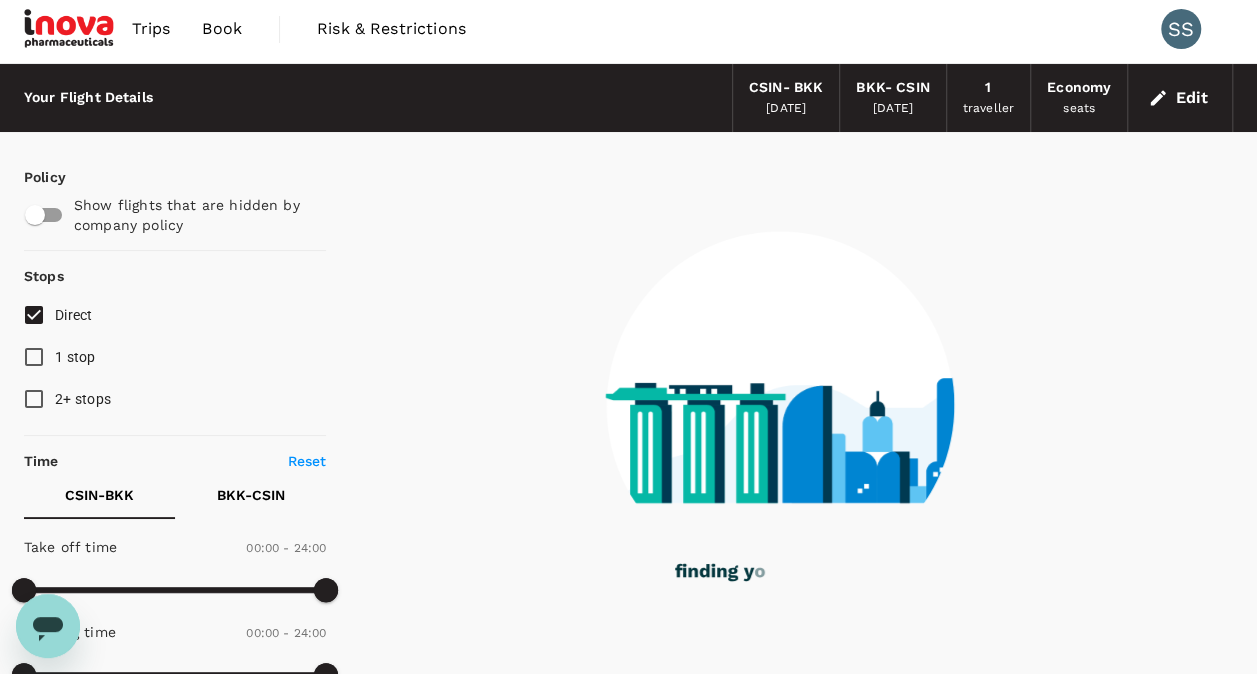 scroll, scrollTop: 0, scrollLeft: 0, axis: both 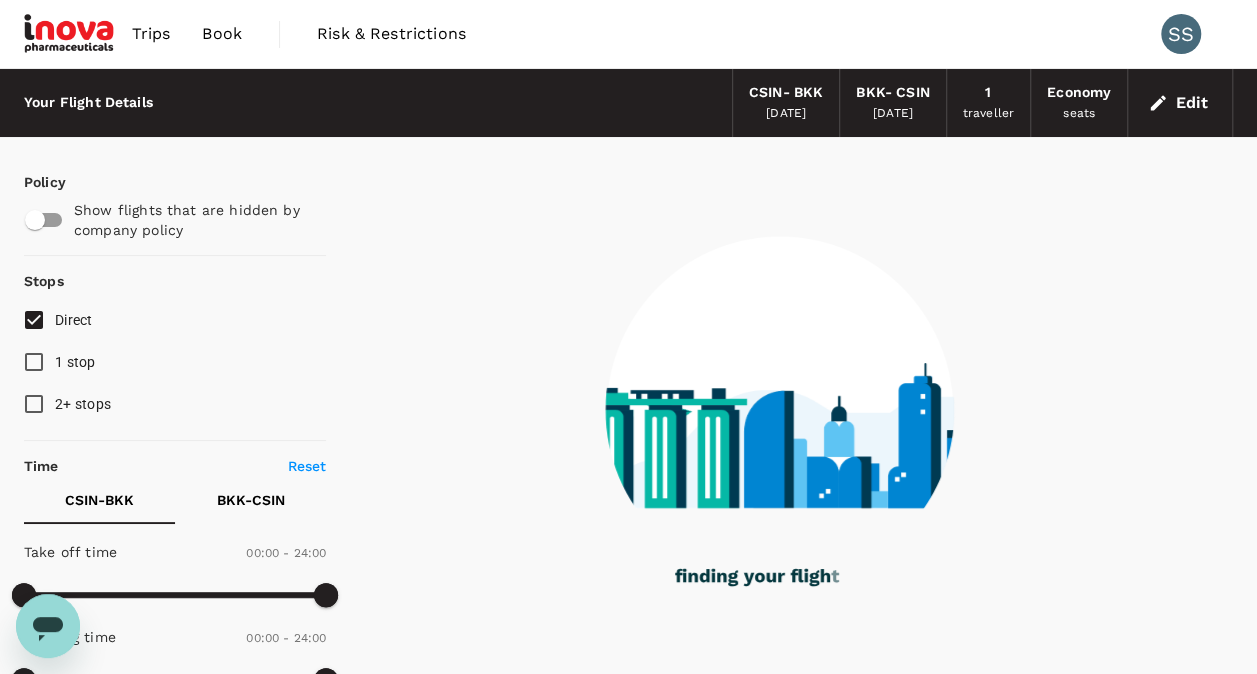 type on "840" 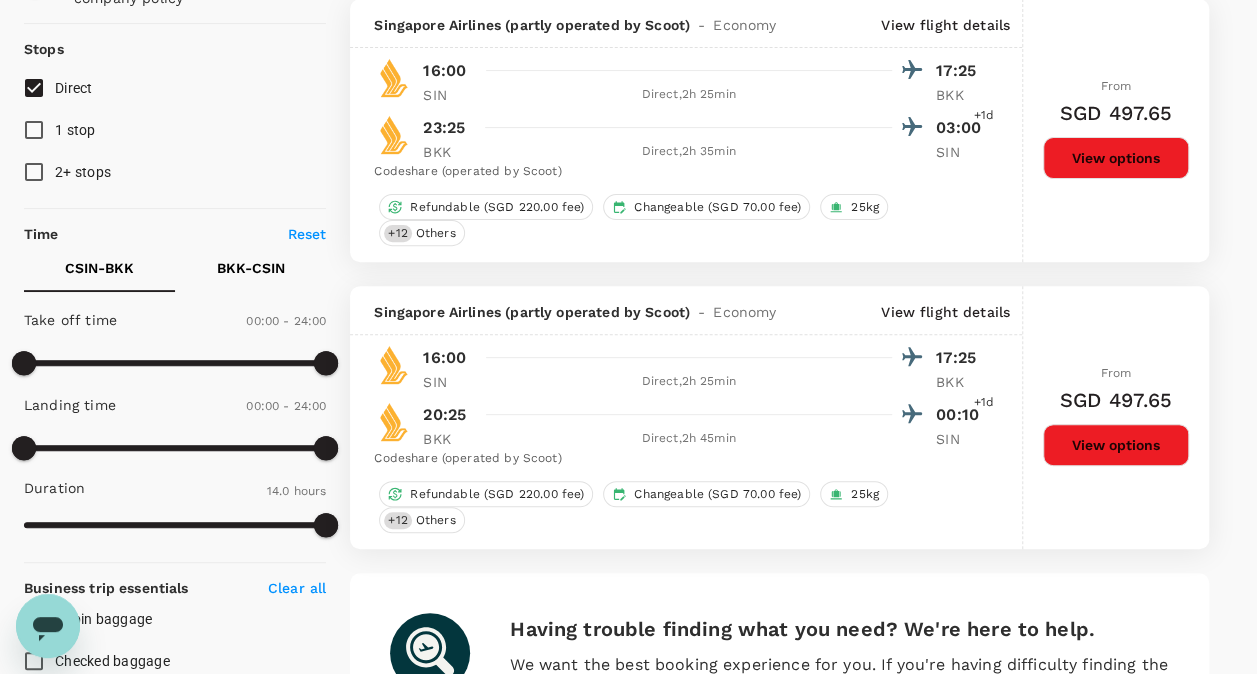 scroll, scrollTop: 0, scrollLeft: 0, axis: both 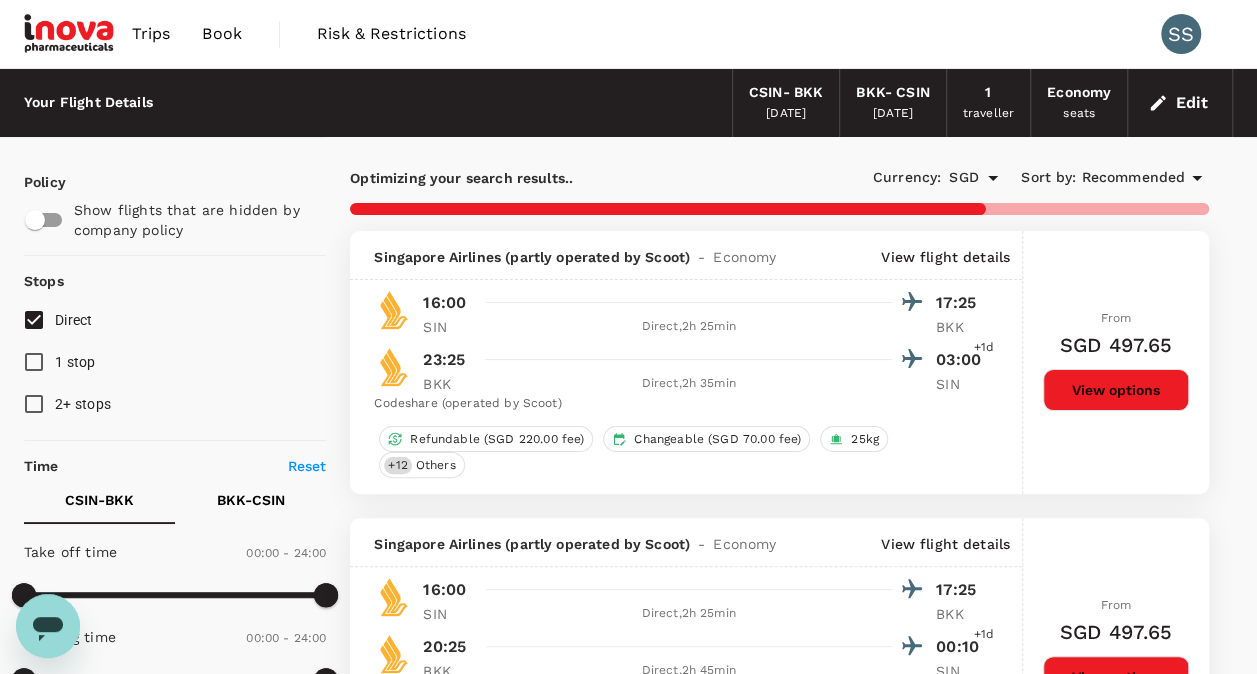 click at bounding box center [70, 34] 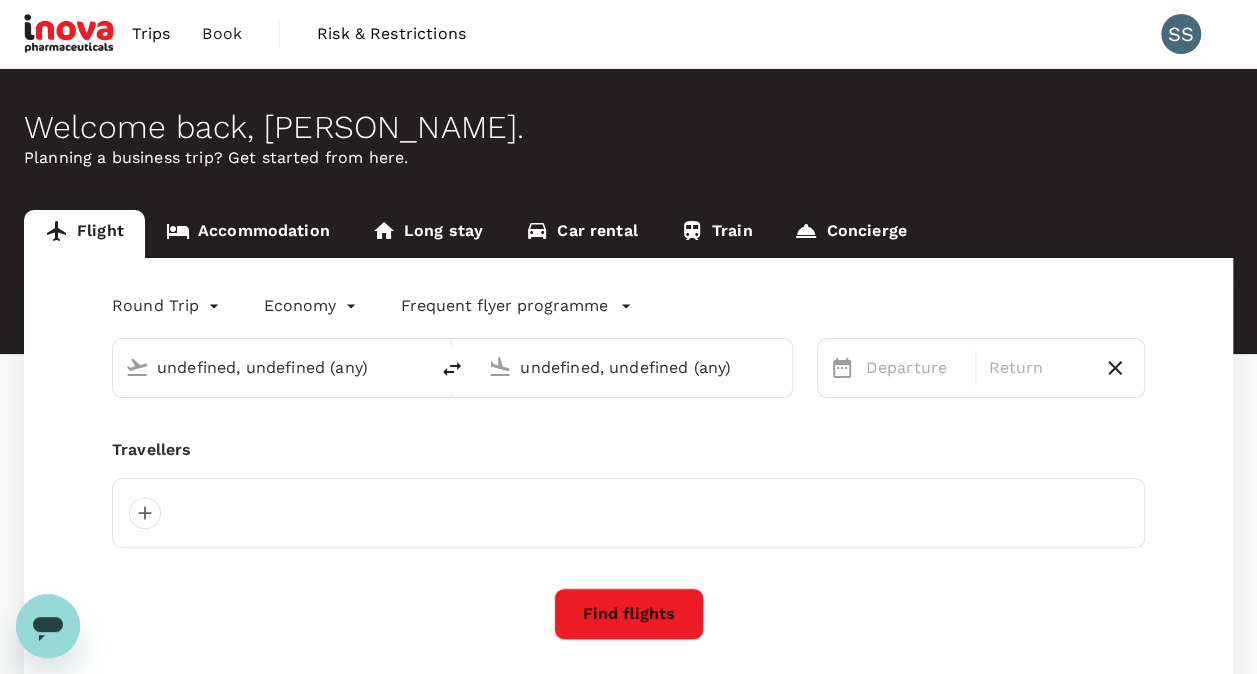 type 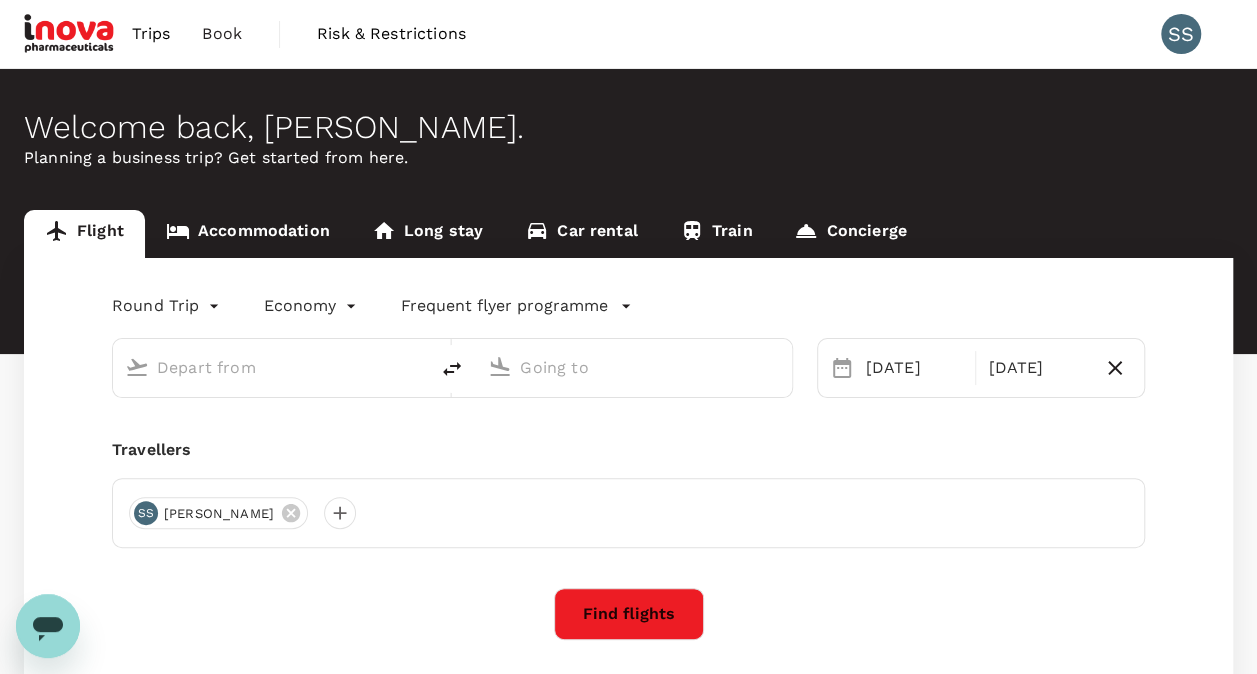 click at bounding box center [271, 367] 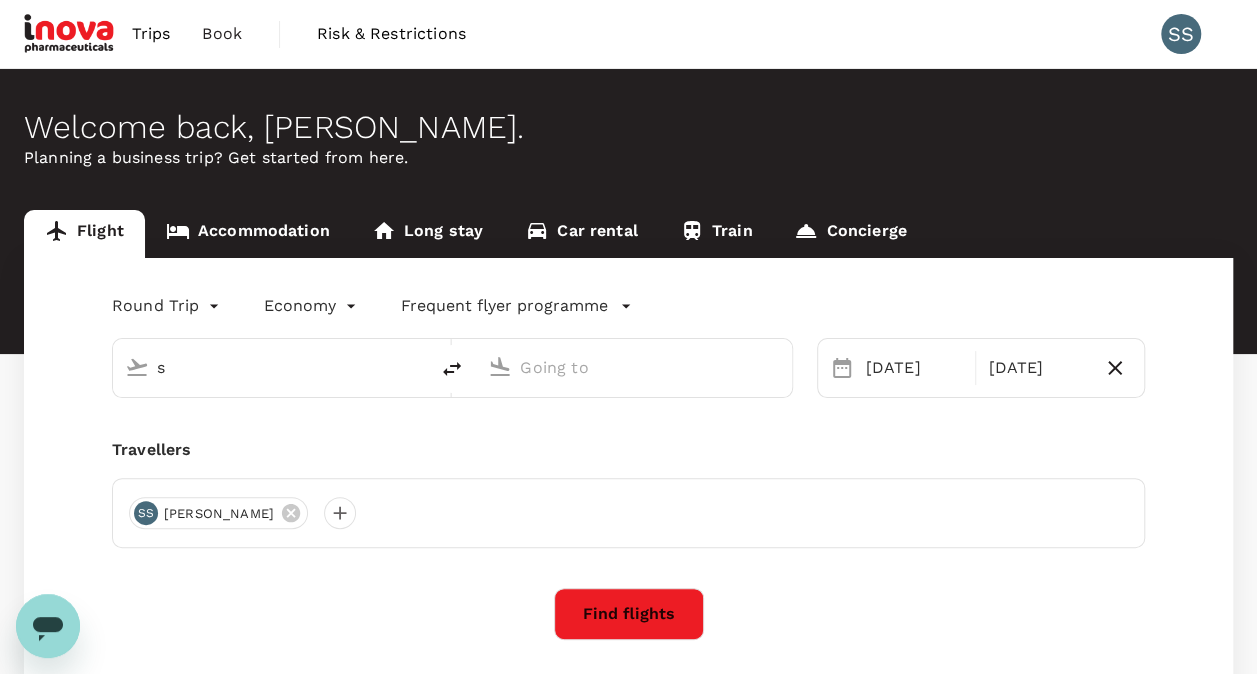 type on "Singapore, Singapore (any)" 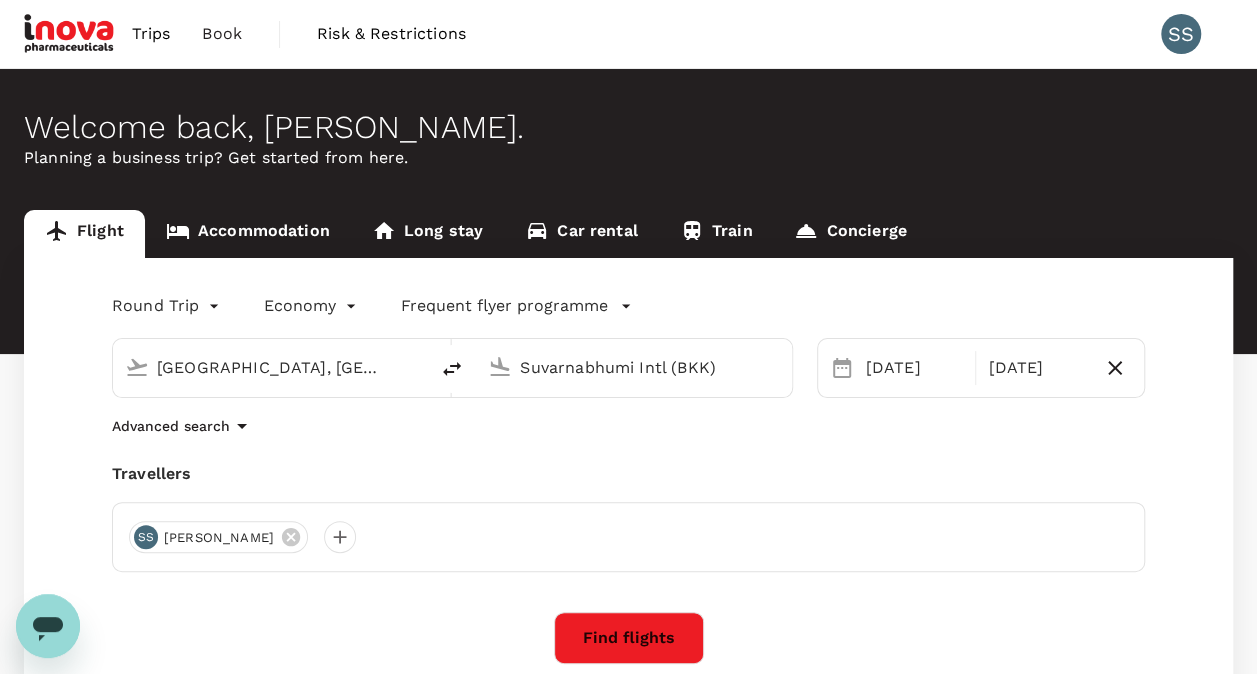 type on "Singapore, Singapore (any)i" 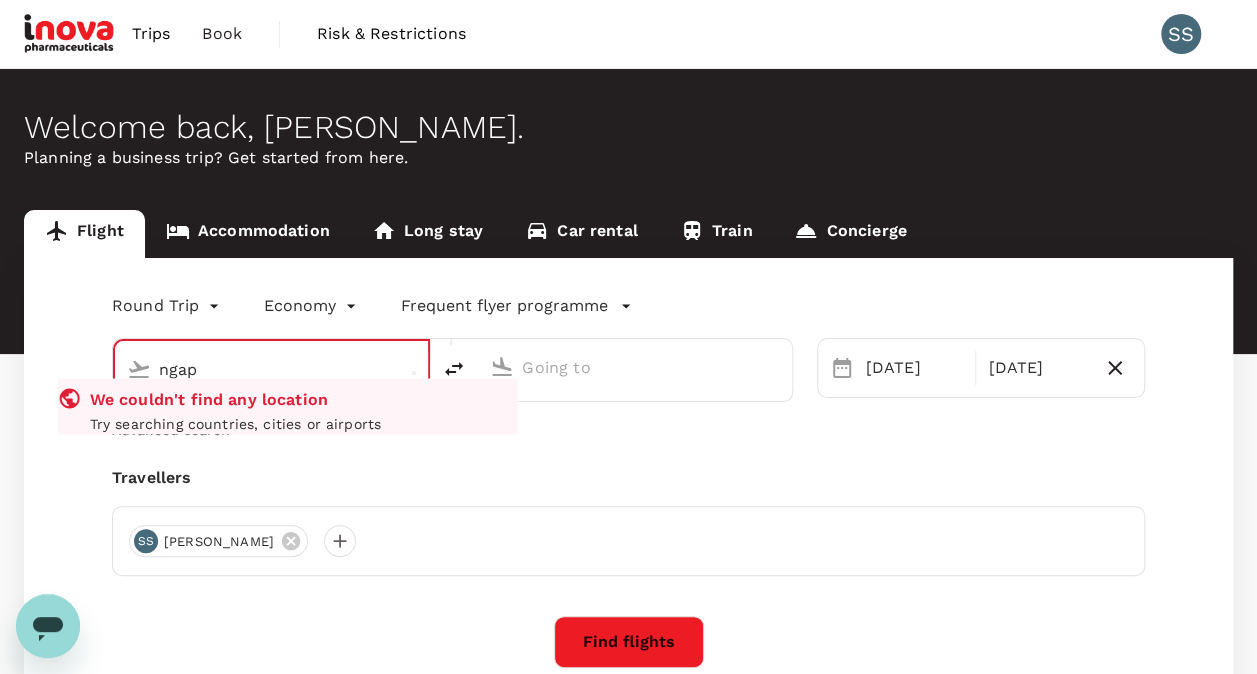 type on "Singapore, Singapore (any)" 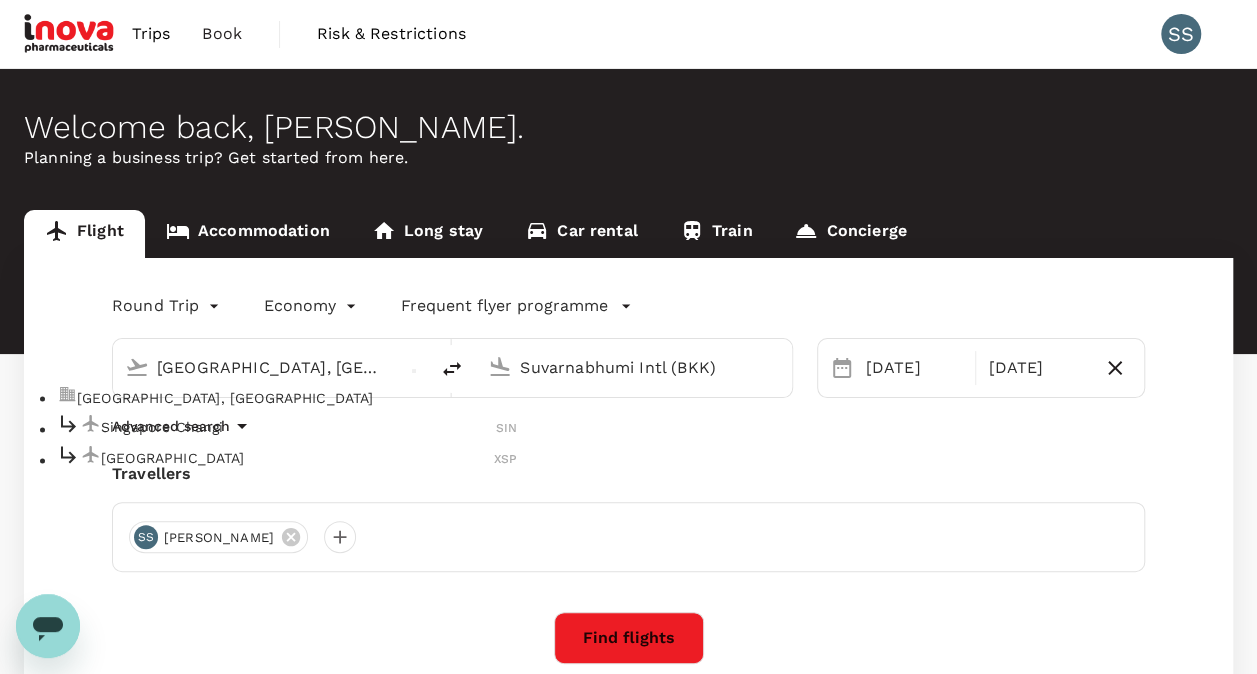 type on "Singapore, Singapore (any)" 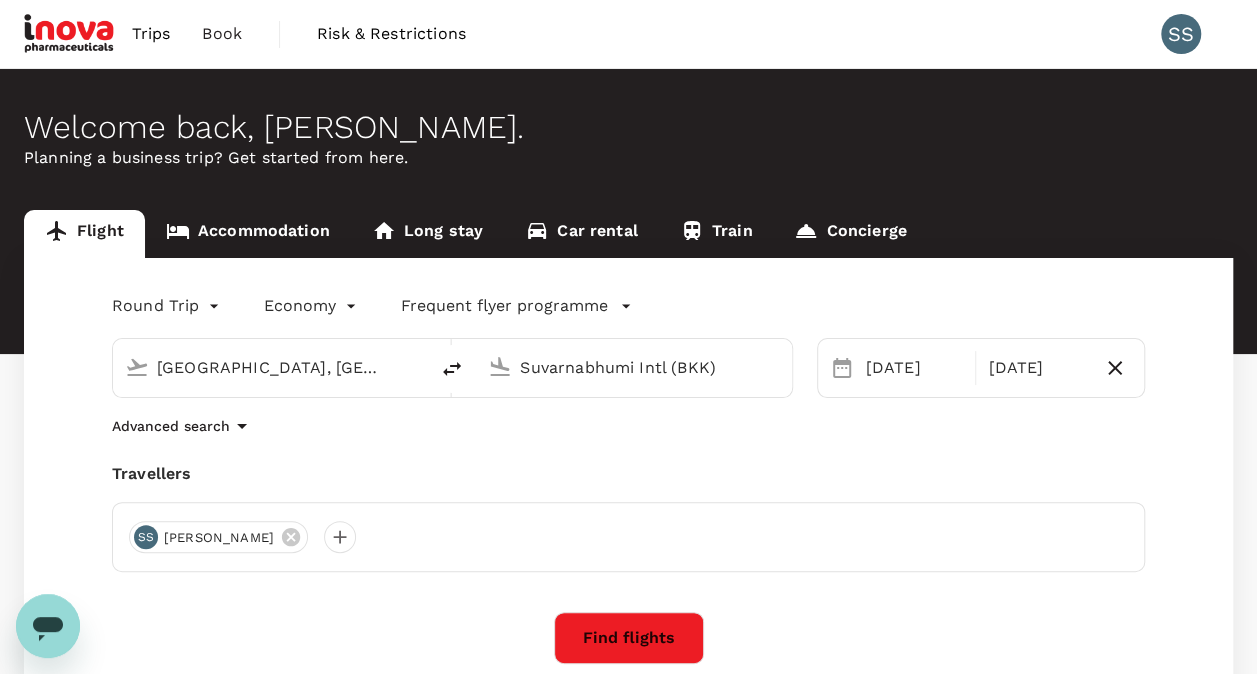 drag, startPoint x: 670, startPoint y: 438, endPoint x: 806, endPoint y: 418, distance: 137.46272 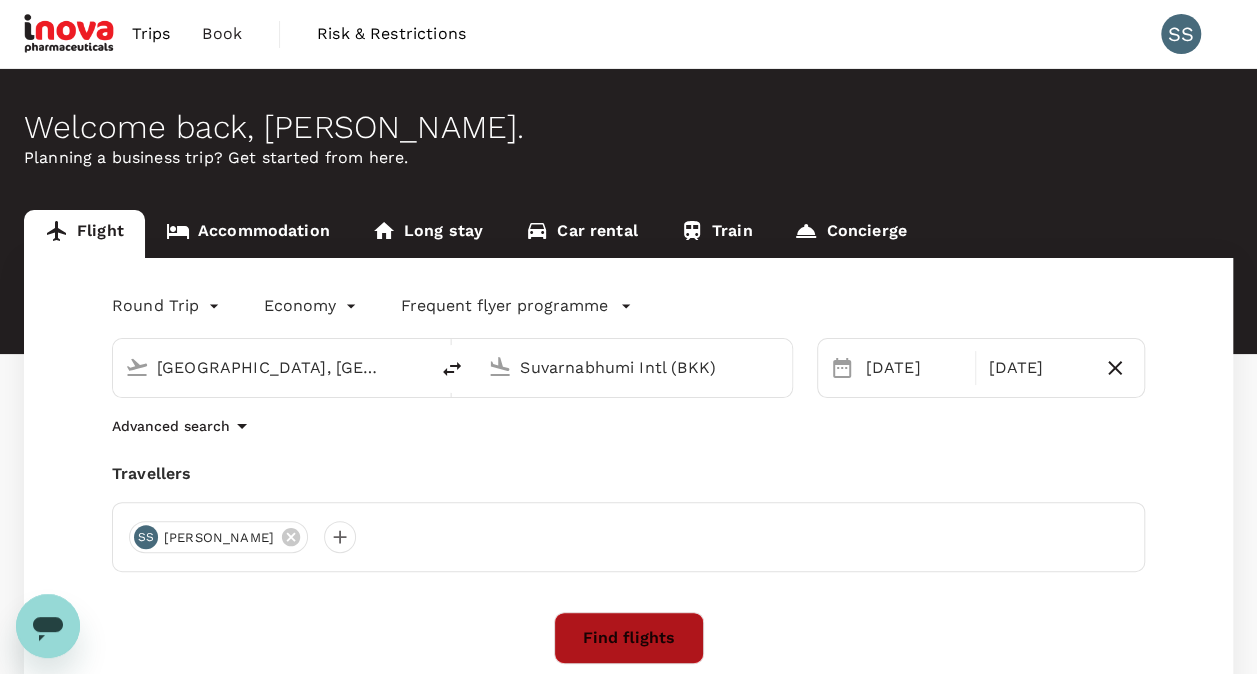 click on "Find flights" at bounding box center [629, 638] 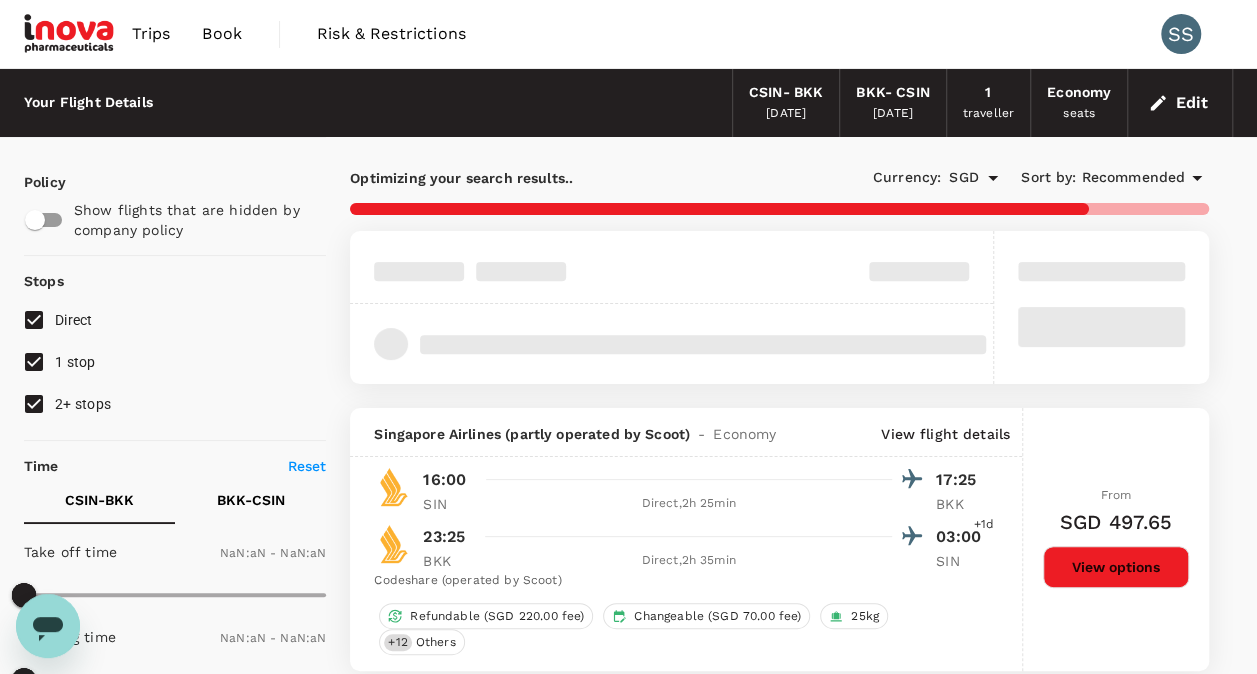 type on "1440" 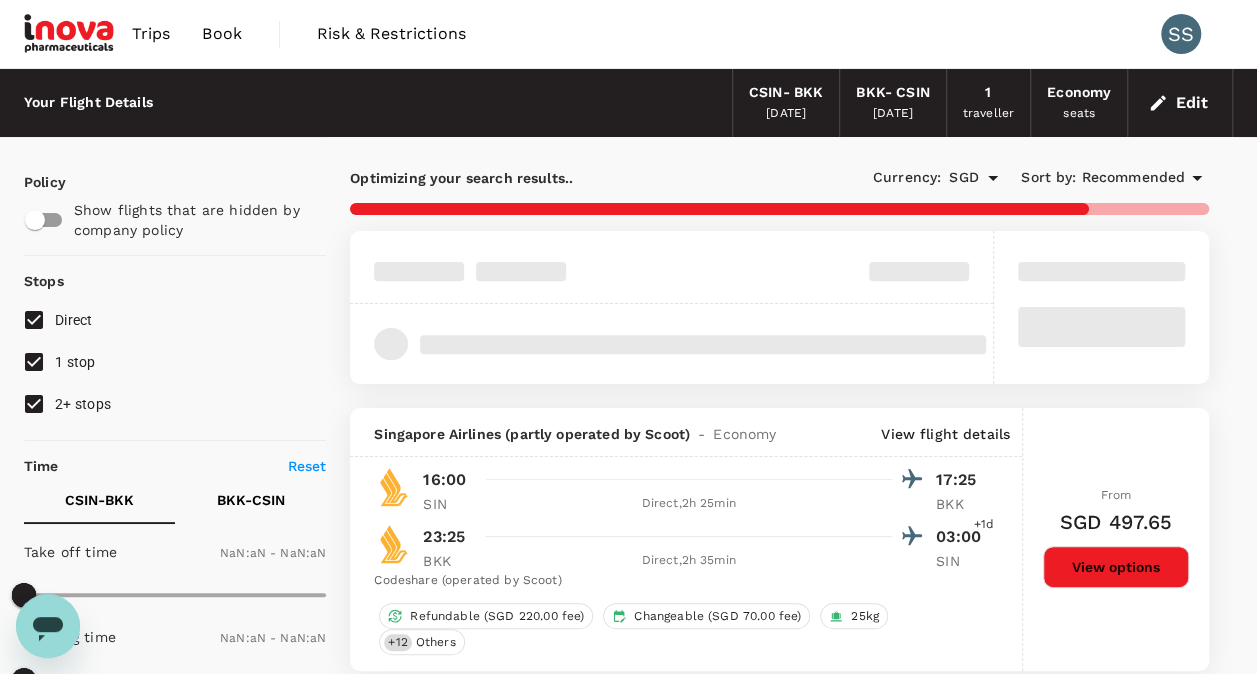 type on "1440" 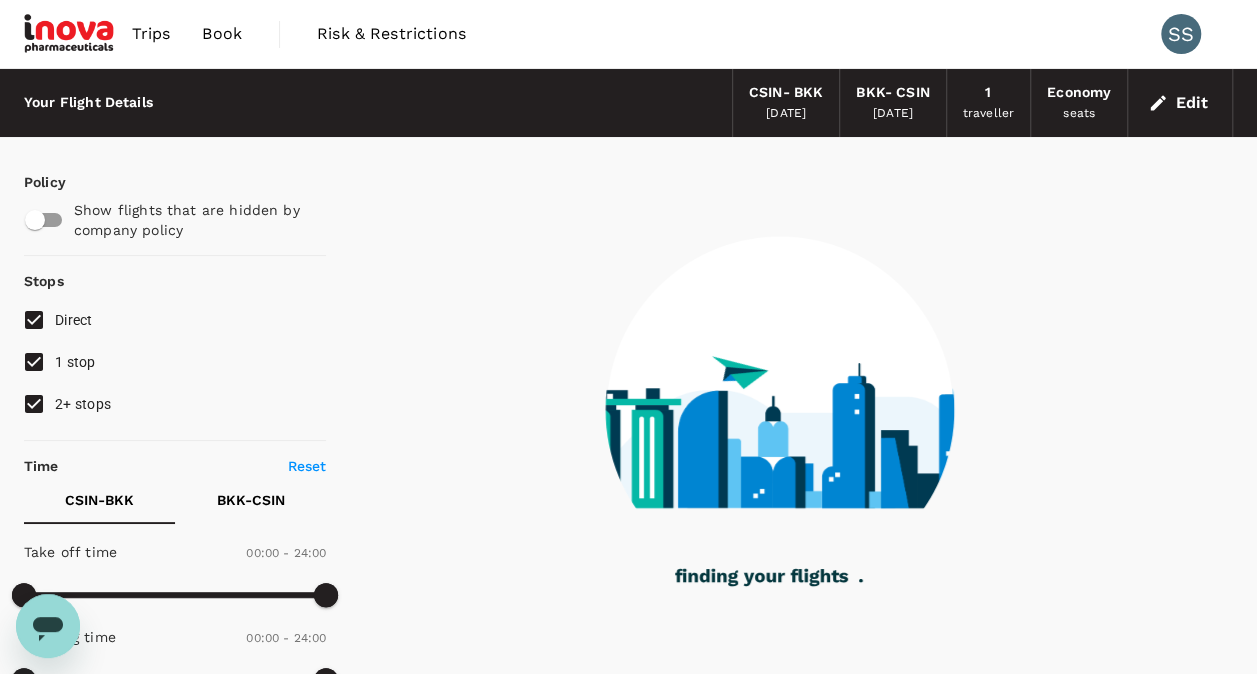 click on "2+ stops" at bounding box center (34, 404) 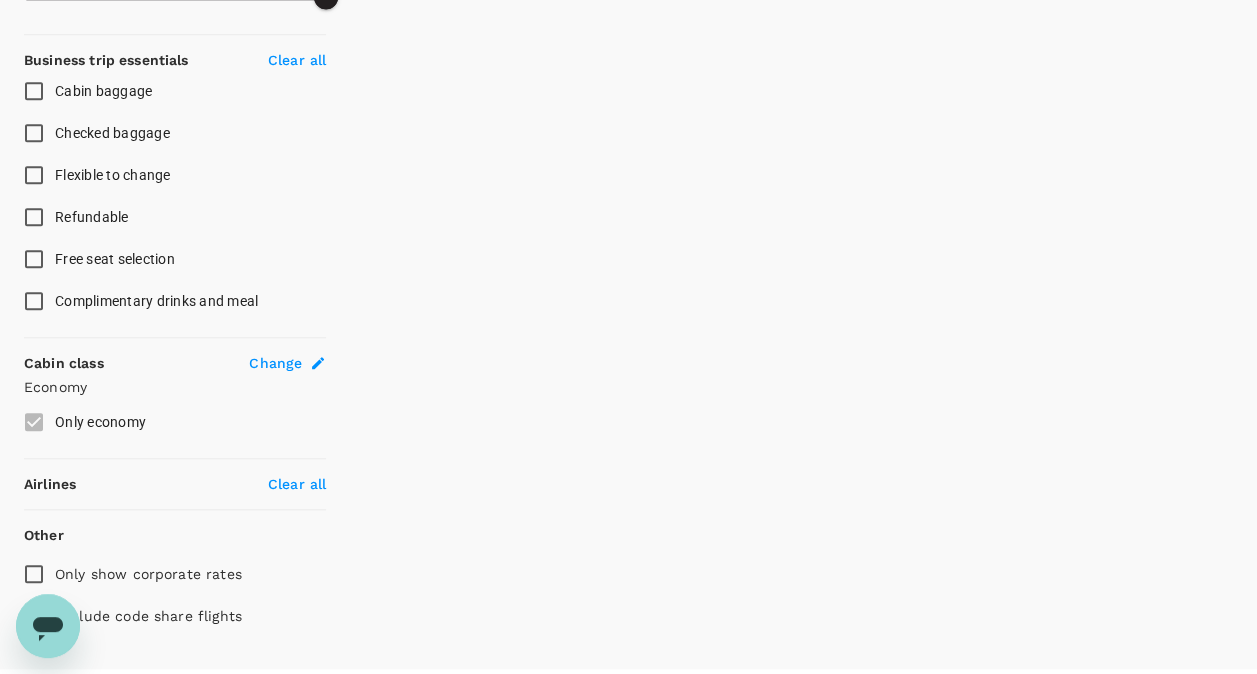 scroll, scrollTop: 804, scrollLeft: 0, axis: vertical 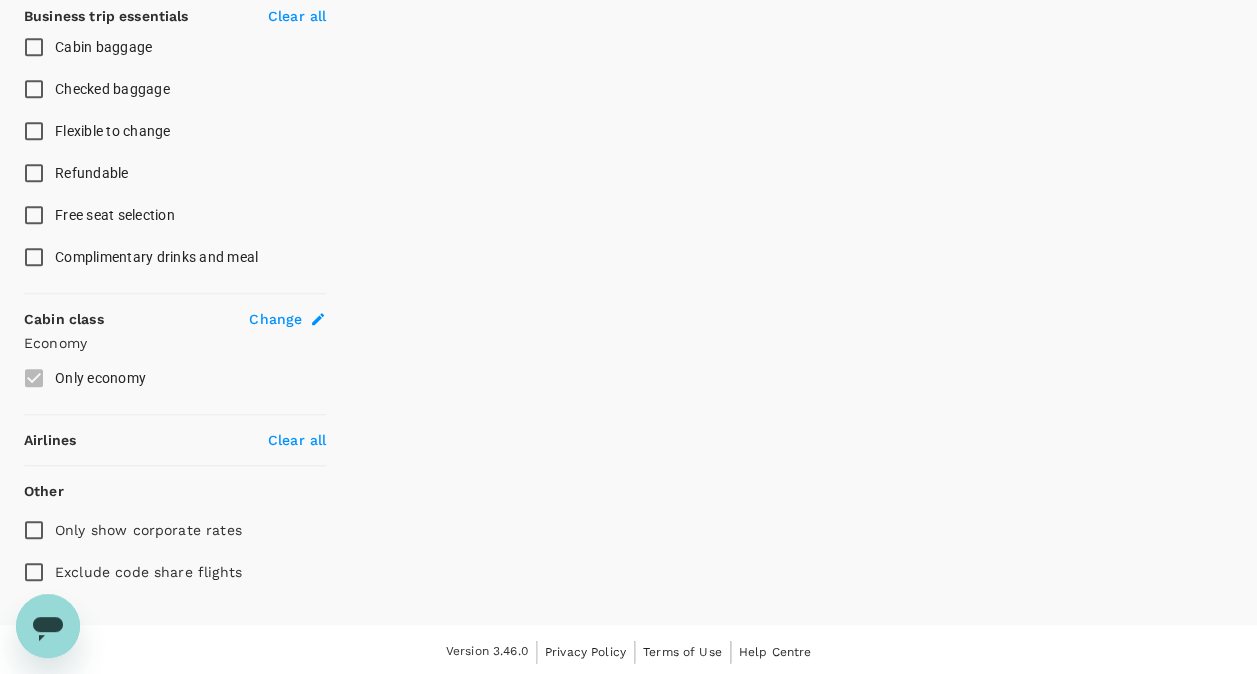 click on "Airlines" at bounding box center [50, 440] 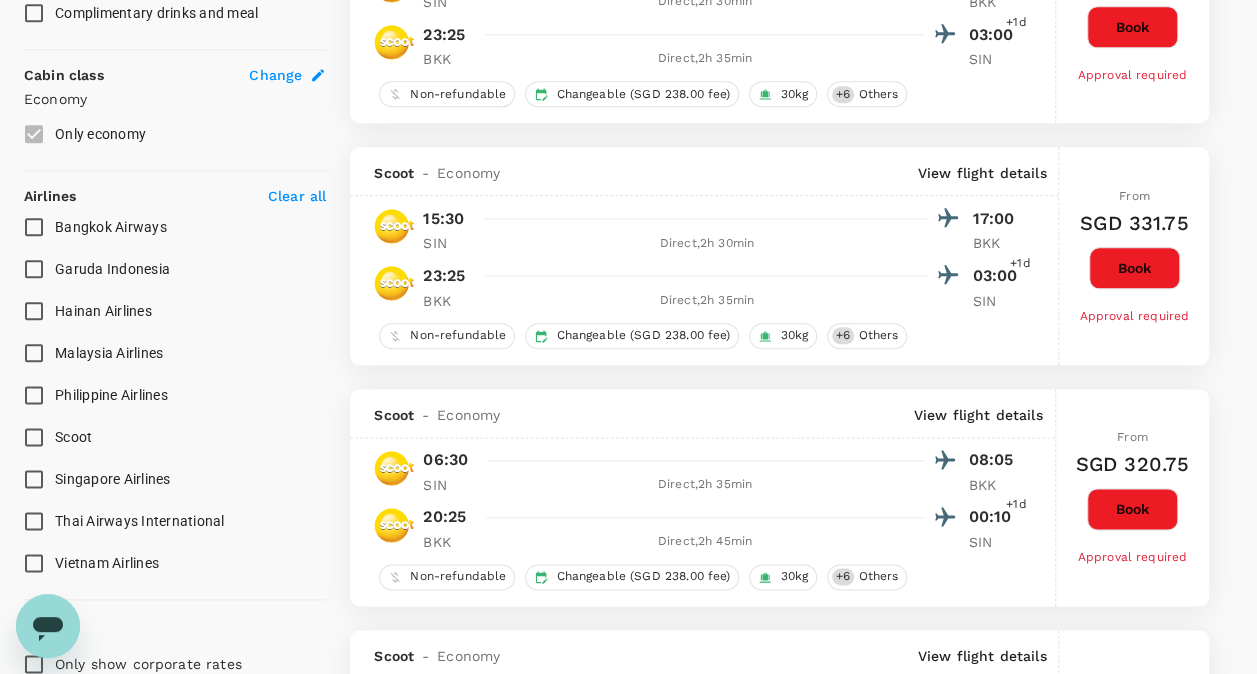 scroll, scrollTop: 1100, scrollLeft: 0, axis: vertical 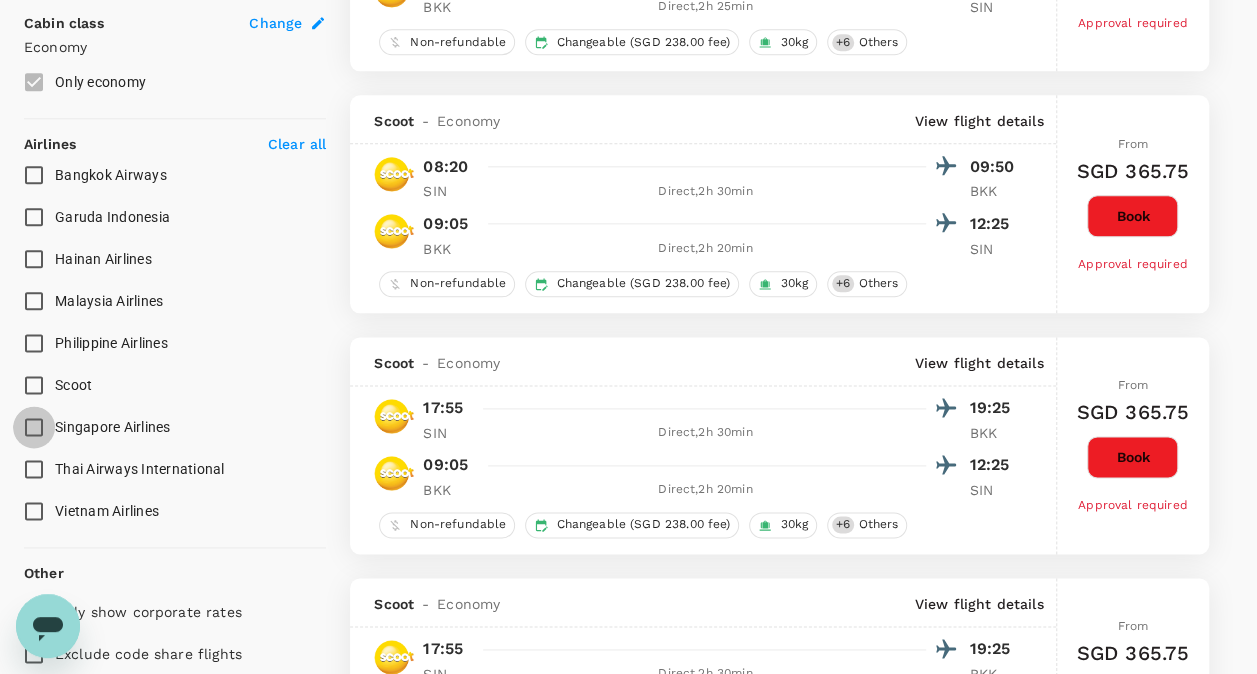 click on "Singapore Airlines" at bounding box center (34, 427) 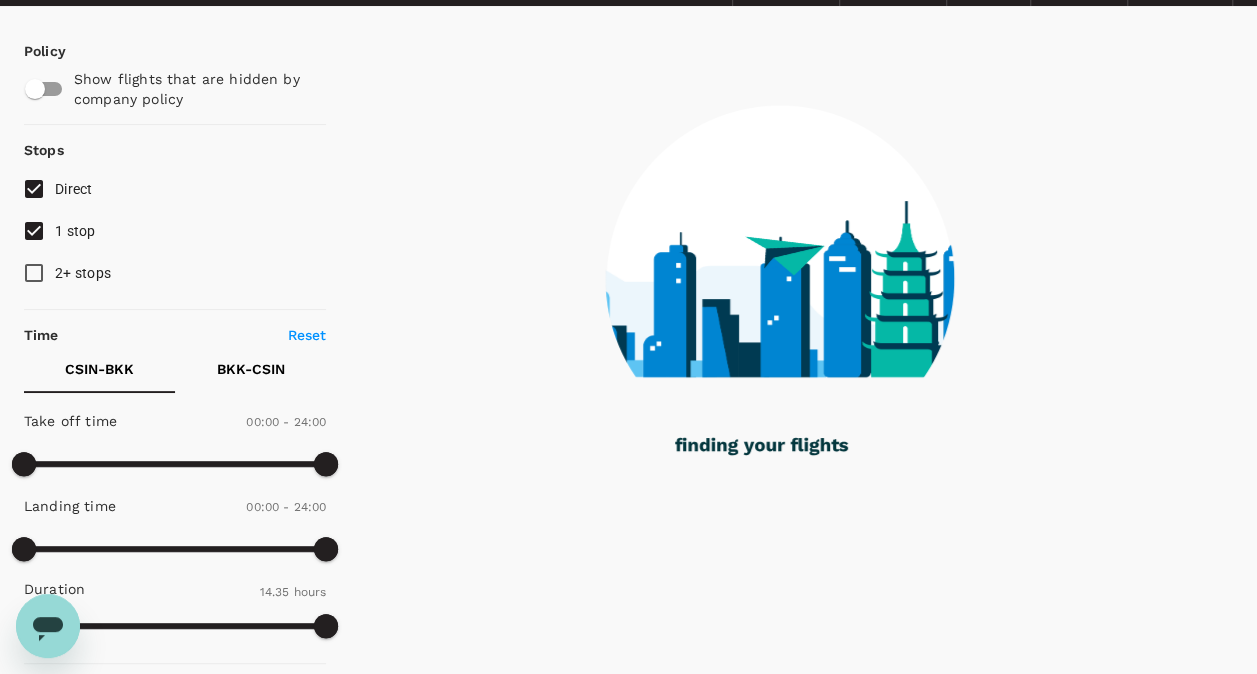 scroll, scrollTop: 100, scrollLeft: 0, axis: vertical 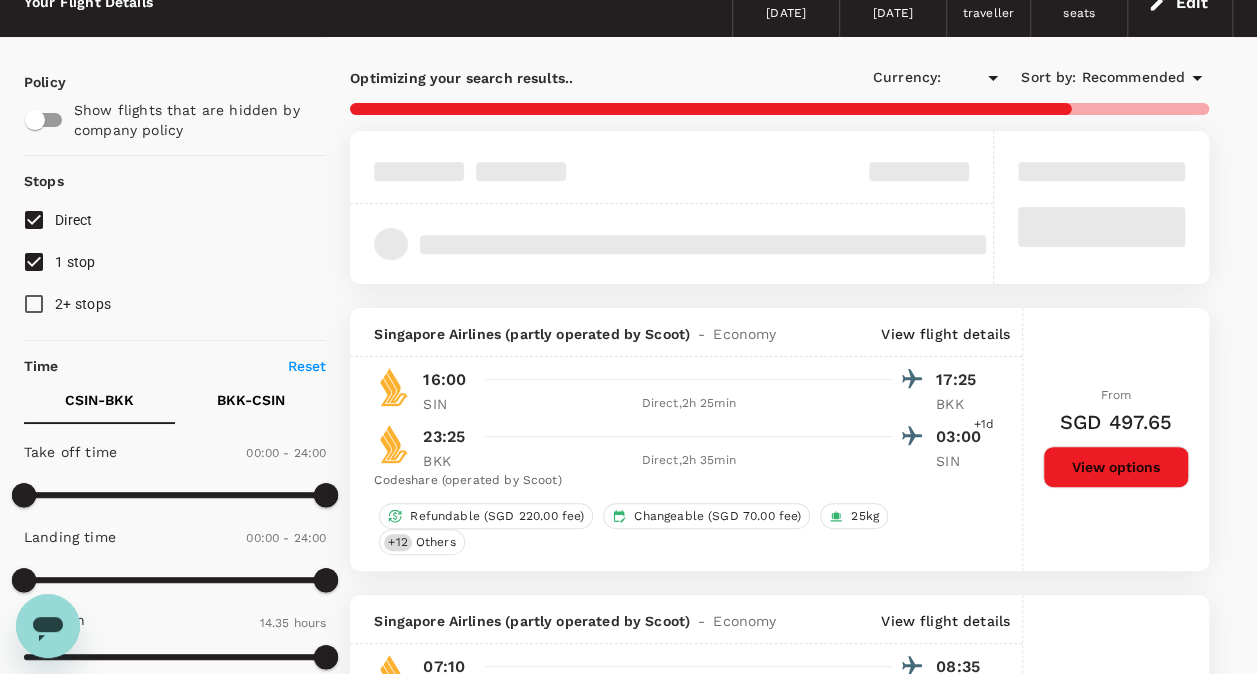 type on "SGD" 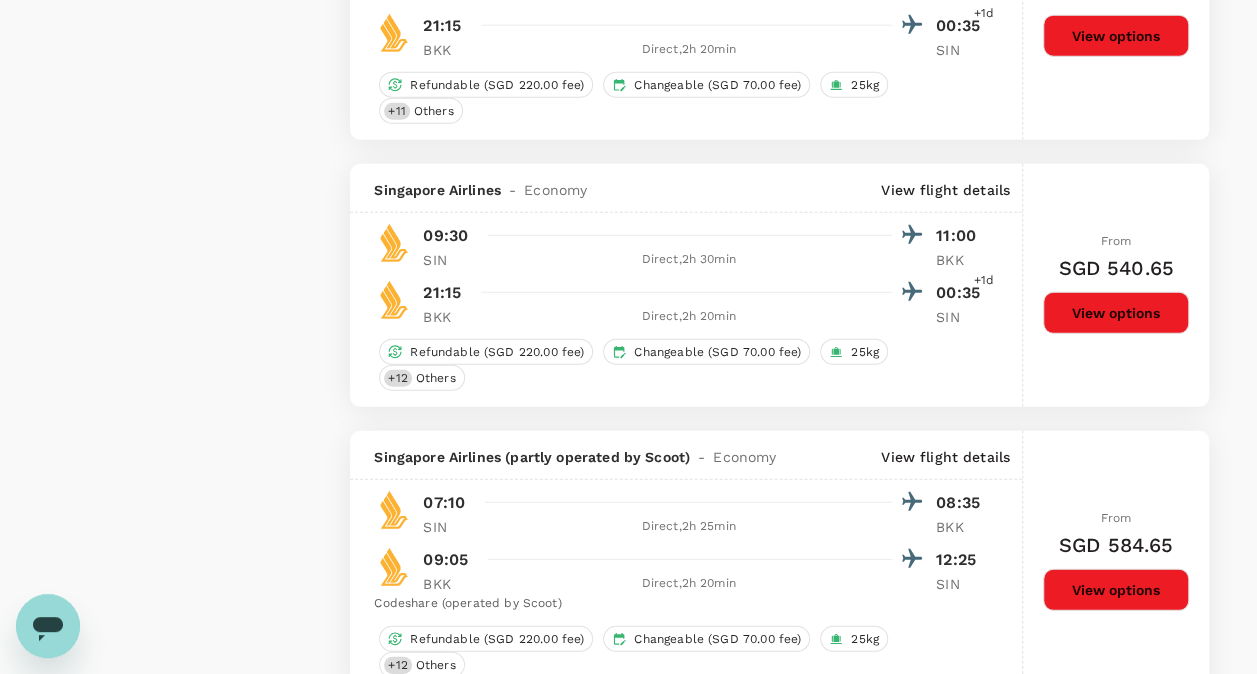 scroll, scrollTop: 2700, scrollLeft: 0, axis: vertical 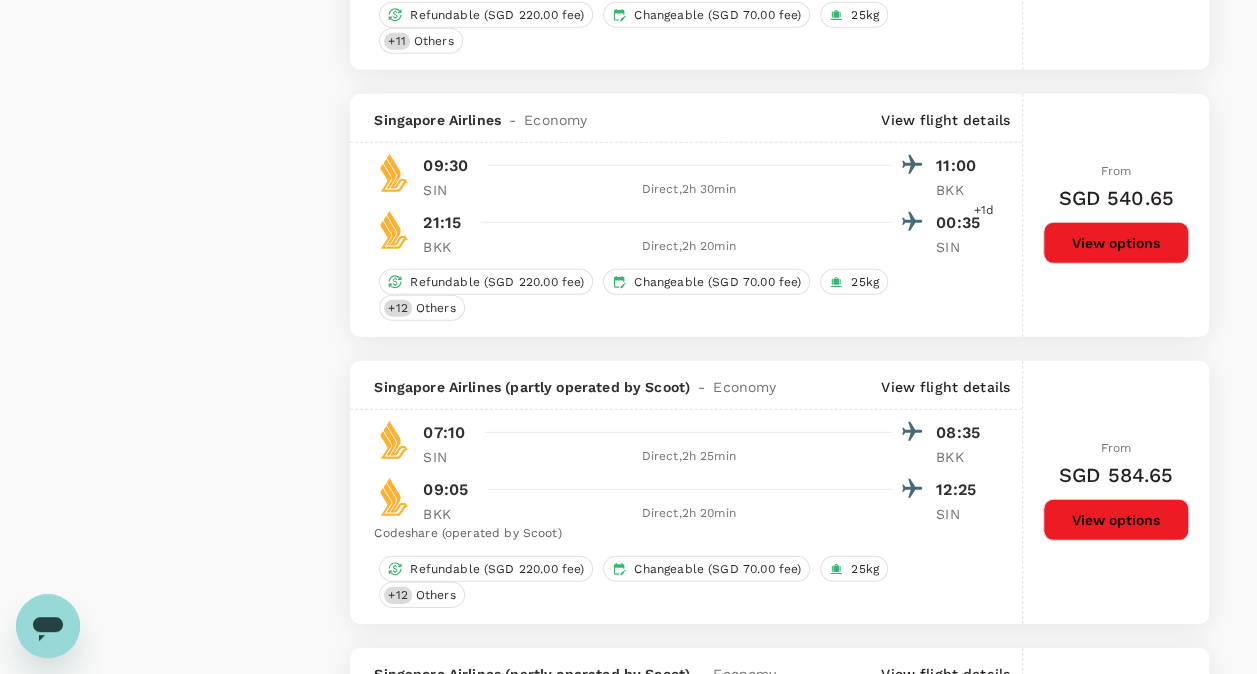 checkbox on "false" 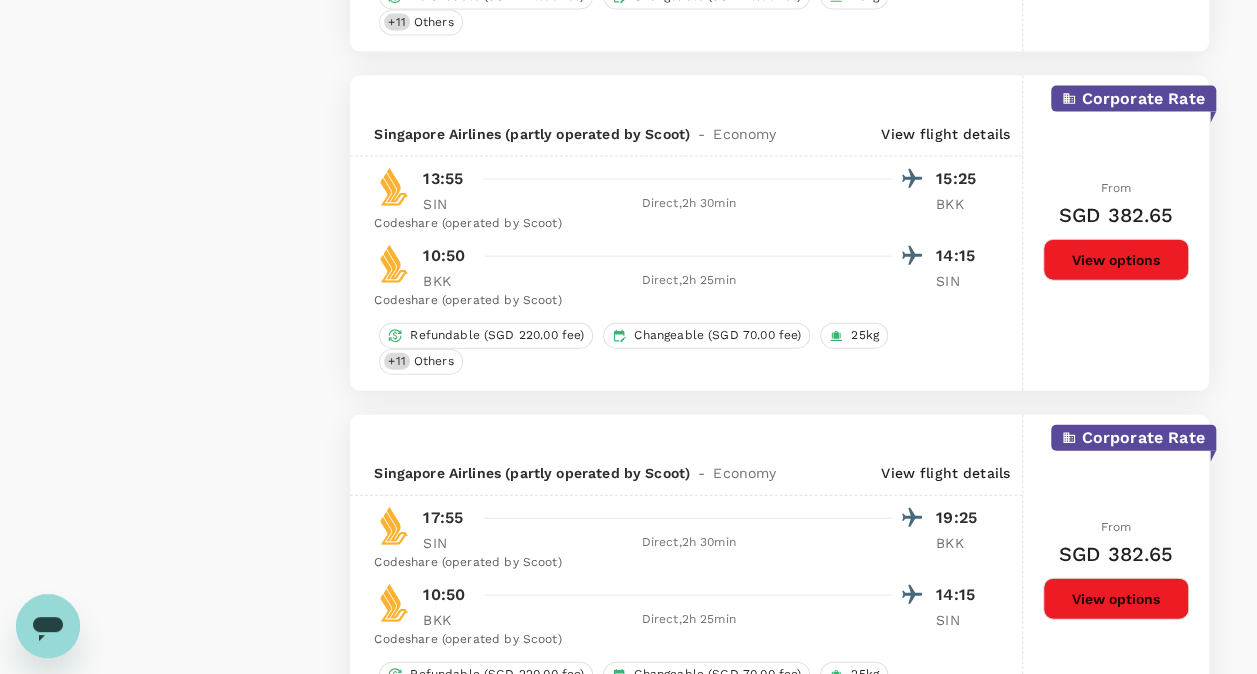 scroll, scrollTop: 5974, scrollLeft: 0, axis: vertical 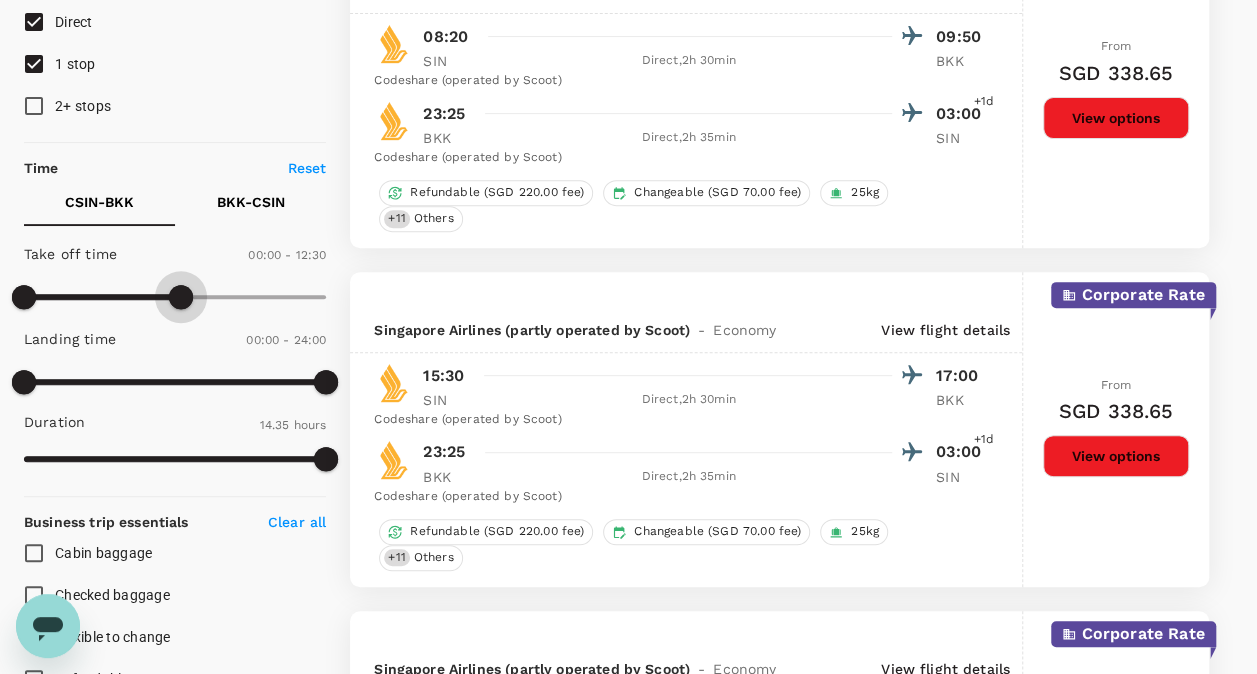 type on "870" 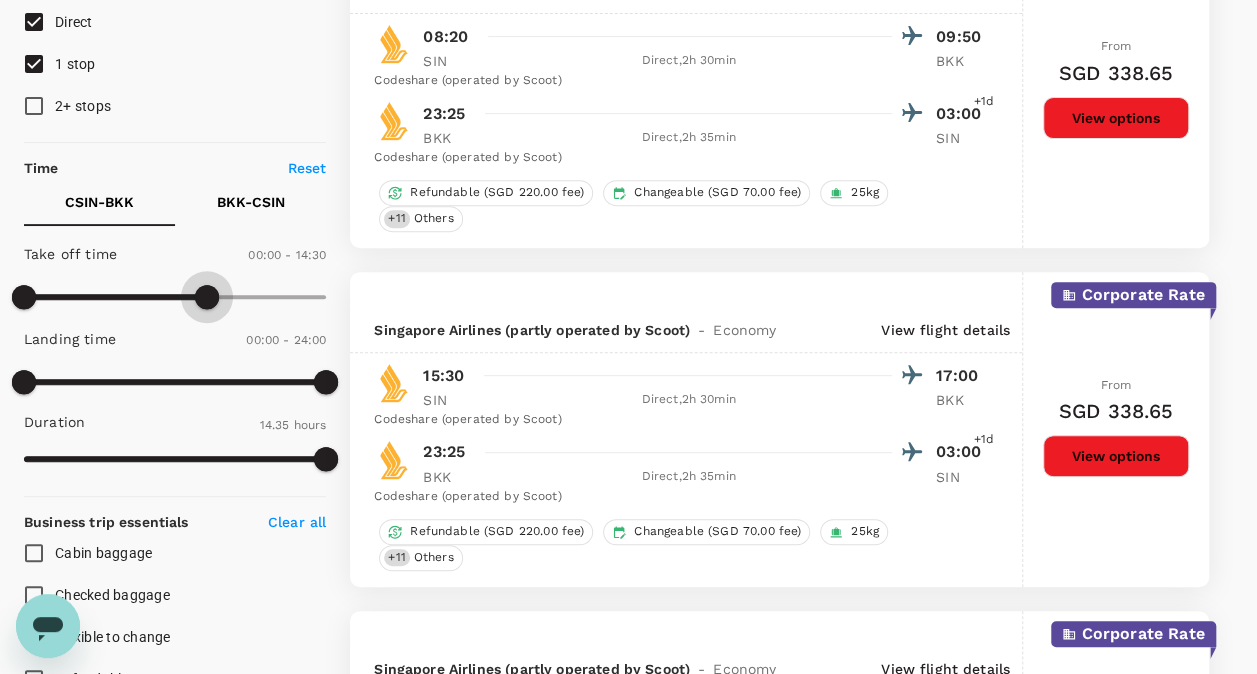 drag, startPoint x: 325, startPoint y: 298, endPoint x: 204, endPoint y: 297, distance: 121.004135 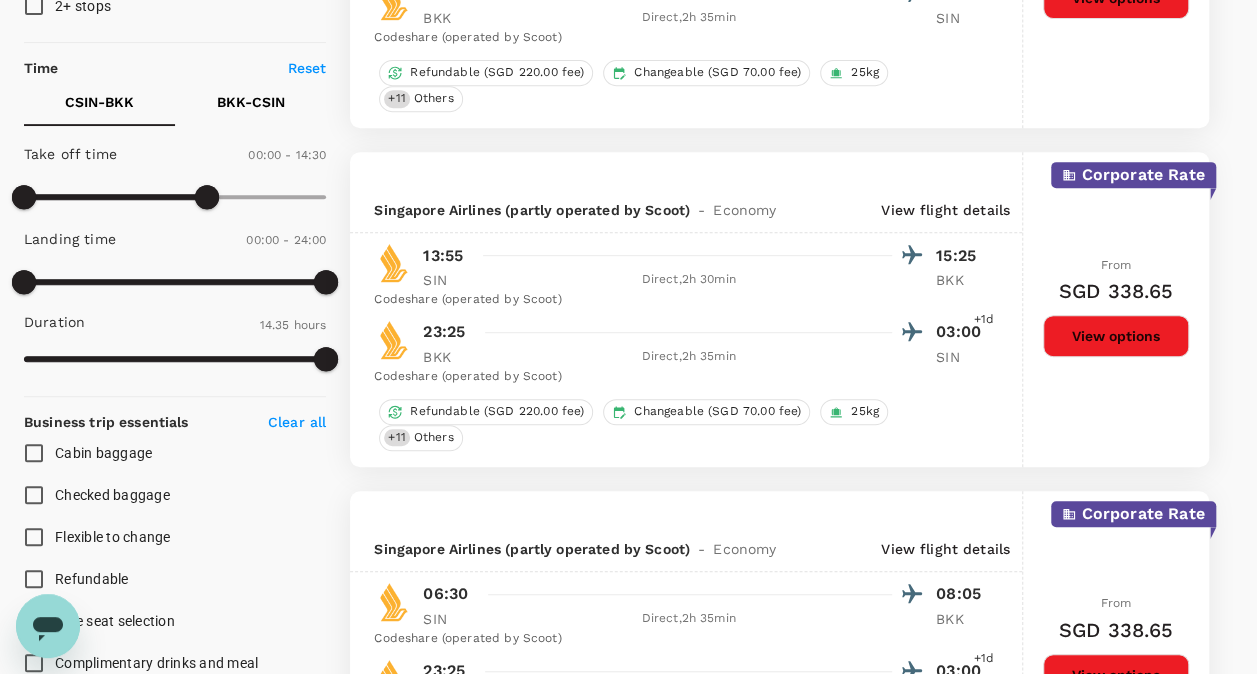 scroll, scrollTop: 198, scrollLeft: 0, axis: vertical 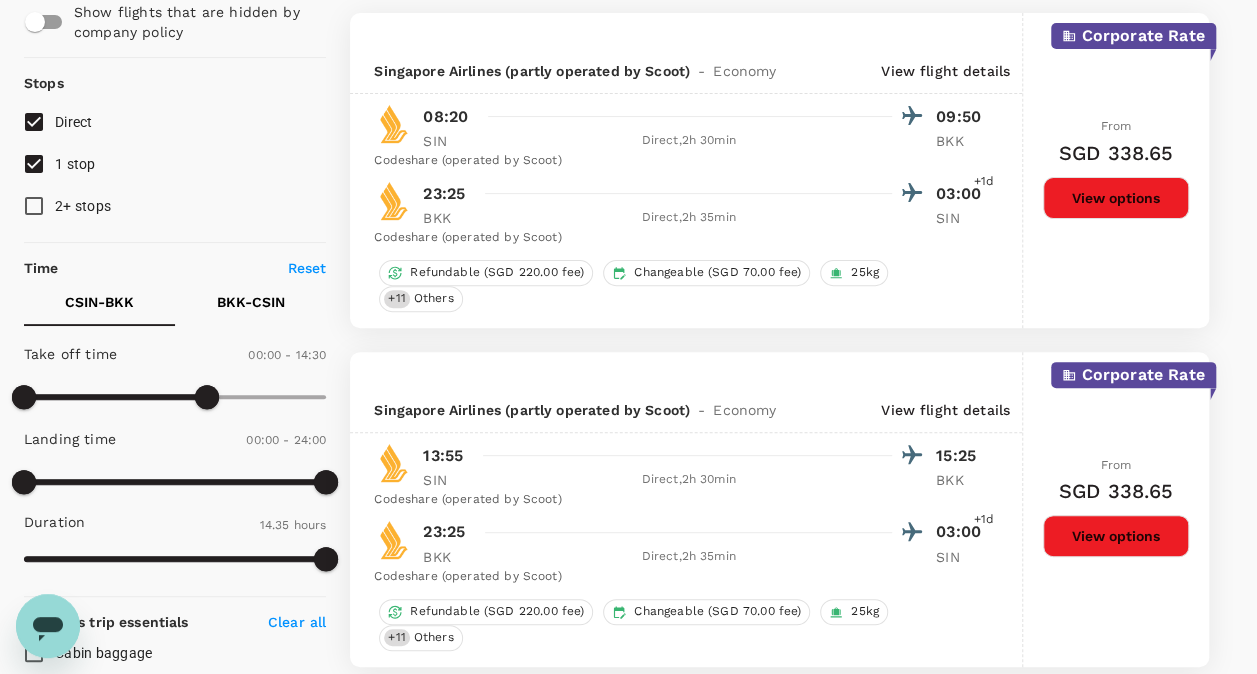 click on "BKK - CSIN" at bounding box center (251, 302) 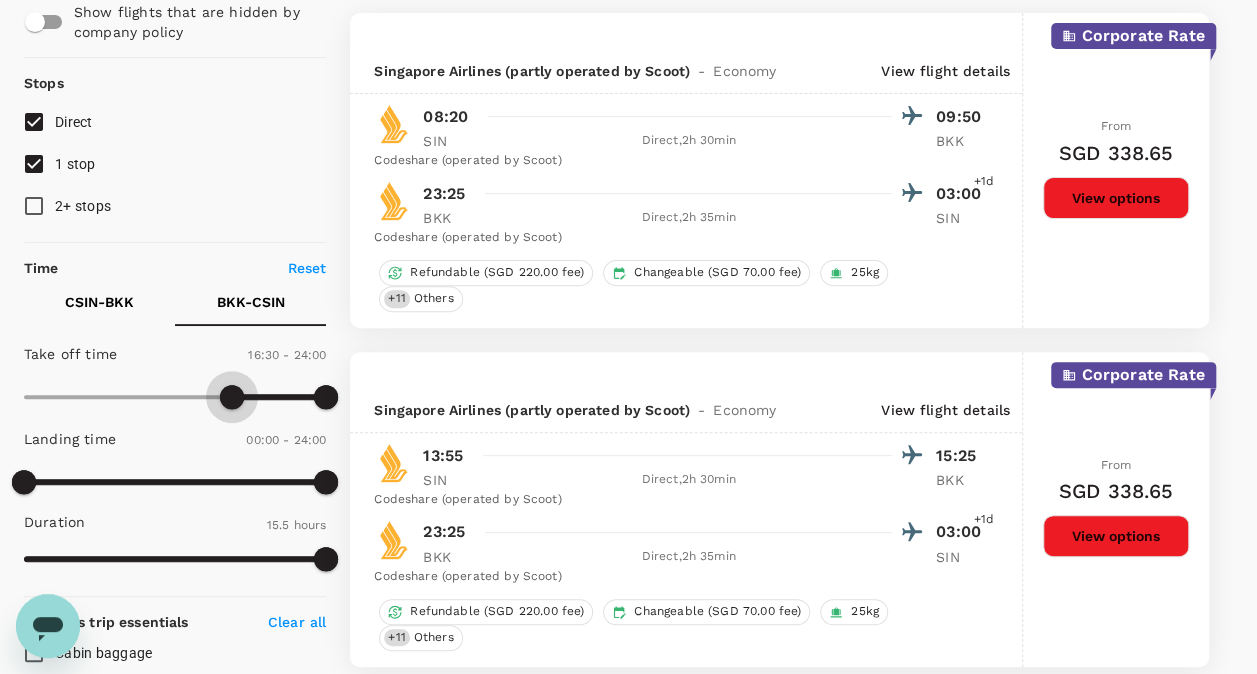 type on "1020" 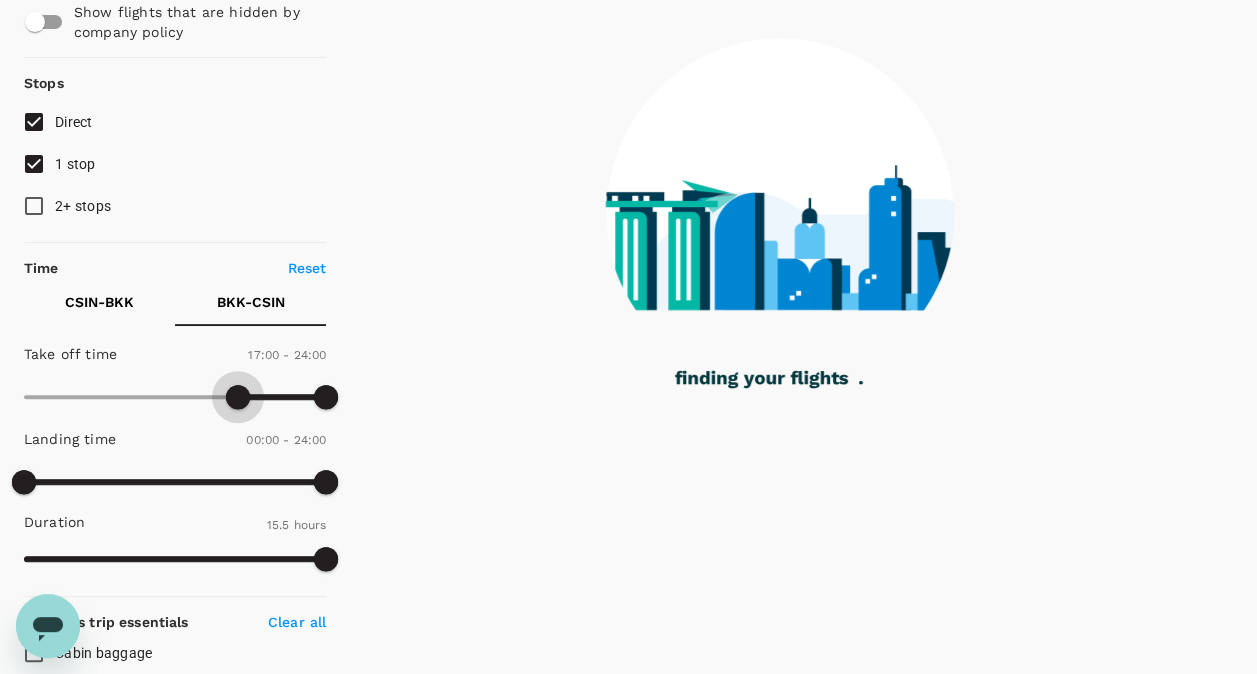drag, startPoint x: 24, startPoint y: 392, endPoint x: 240, endPoint y: 392, distance: 216 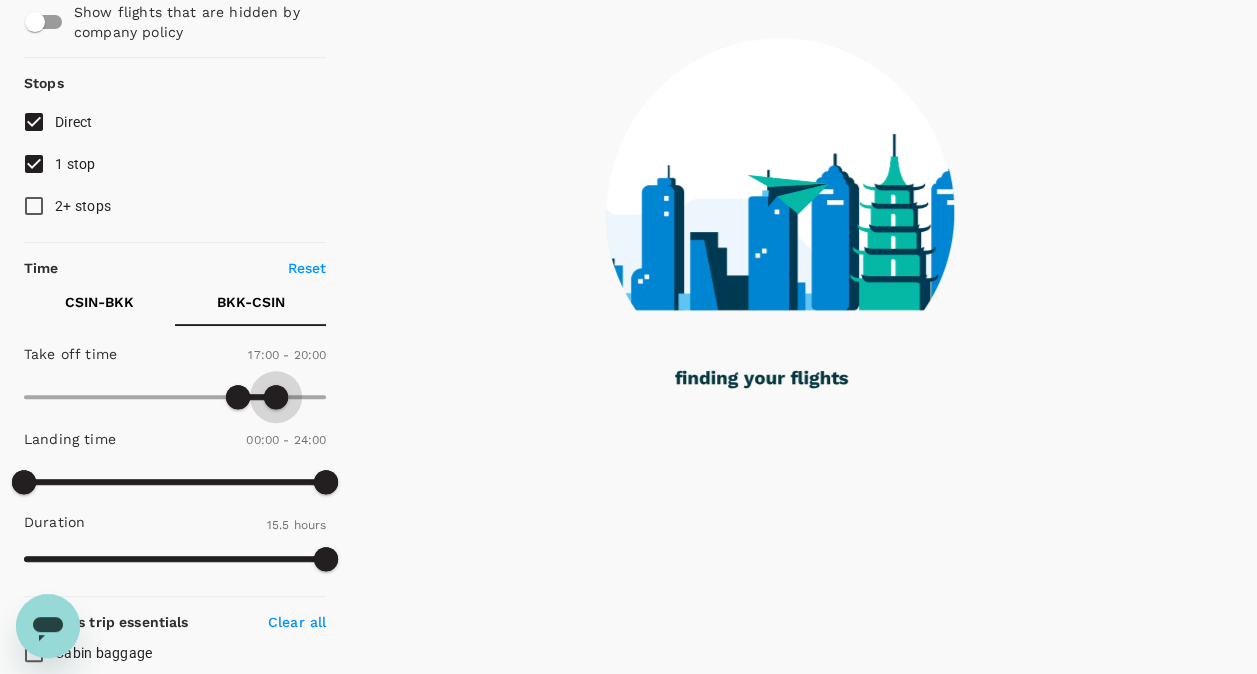 type on "1230" 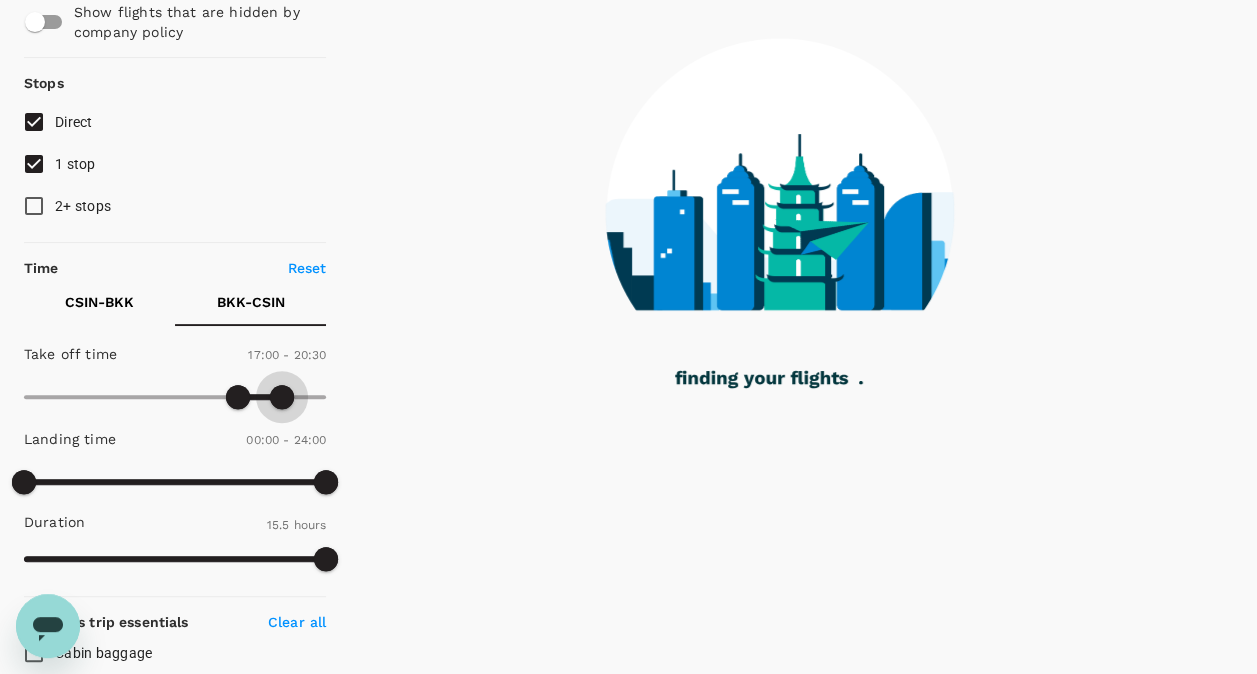 drag, startPoint x: 326, startPoint y: 392, endPoint x: 284, endPoint y: 392, distance: 42 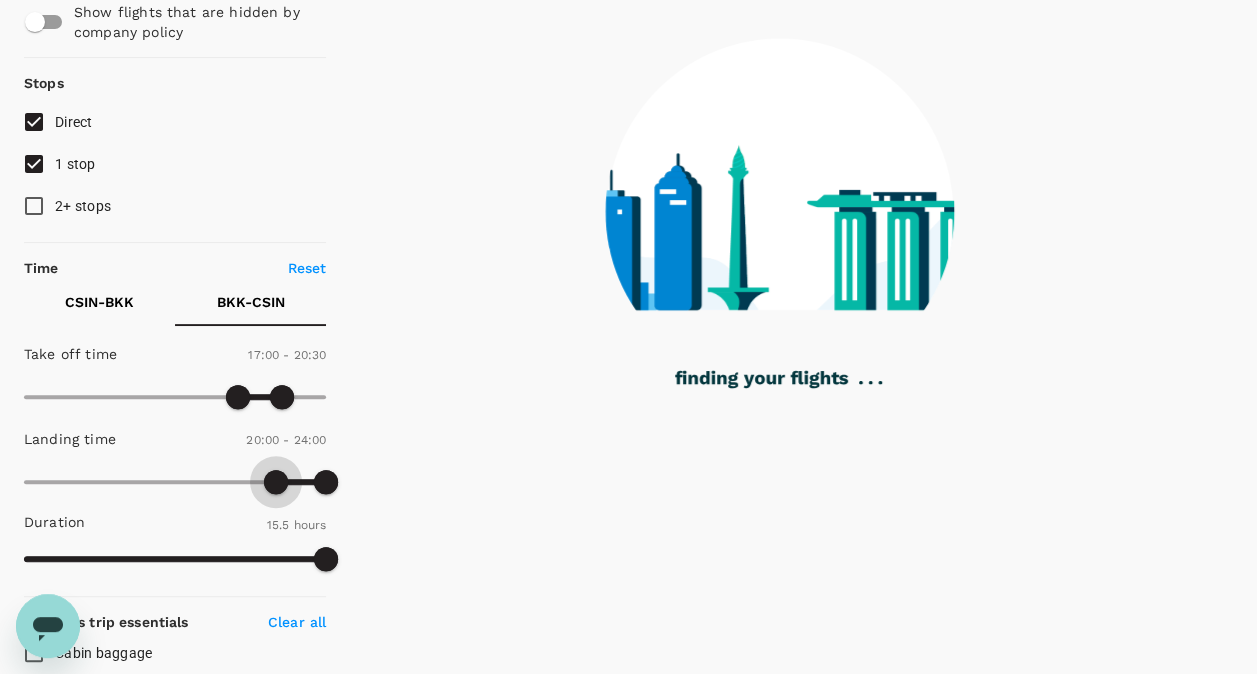 type on "1200" 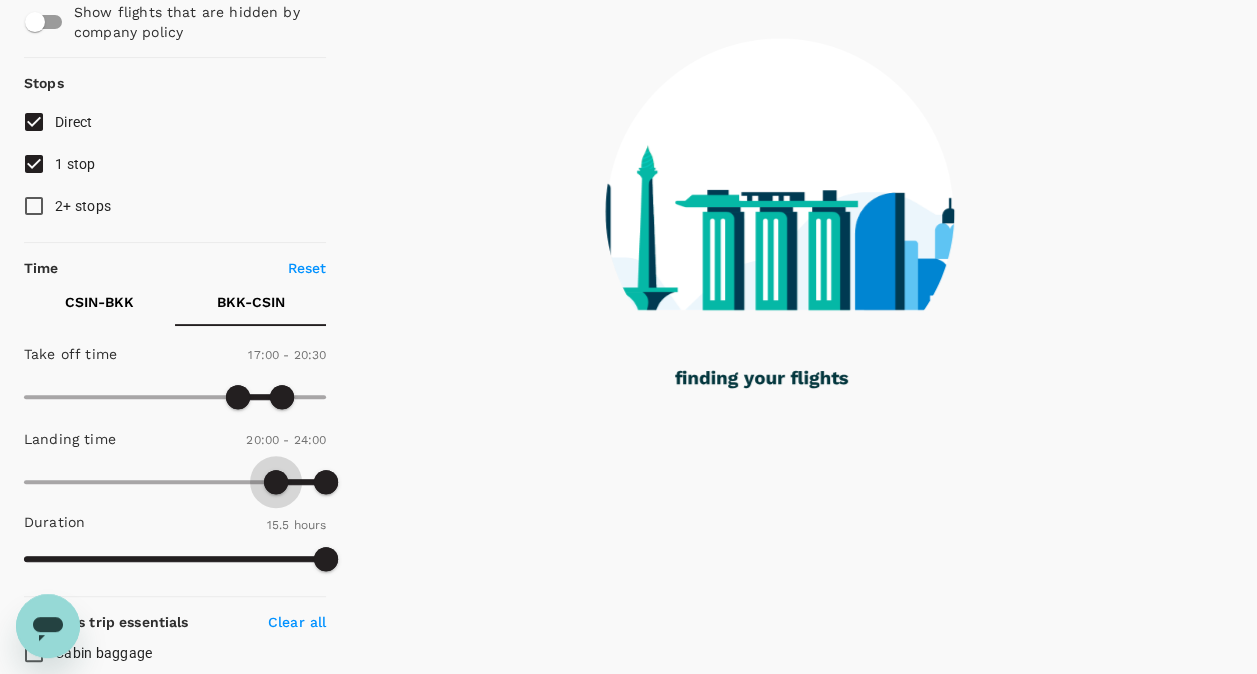drag, startPoint x: 26, startPoint y: 474, endPoint x: 274, endPoint y: 464, distance: 248.20154 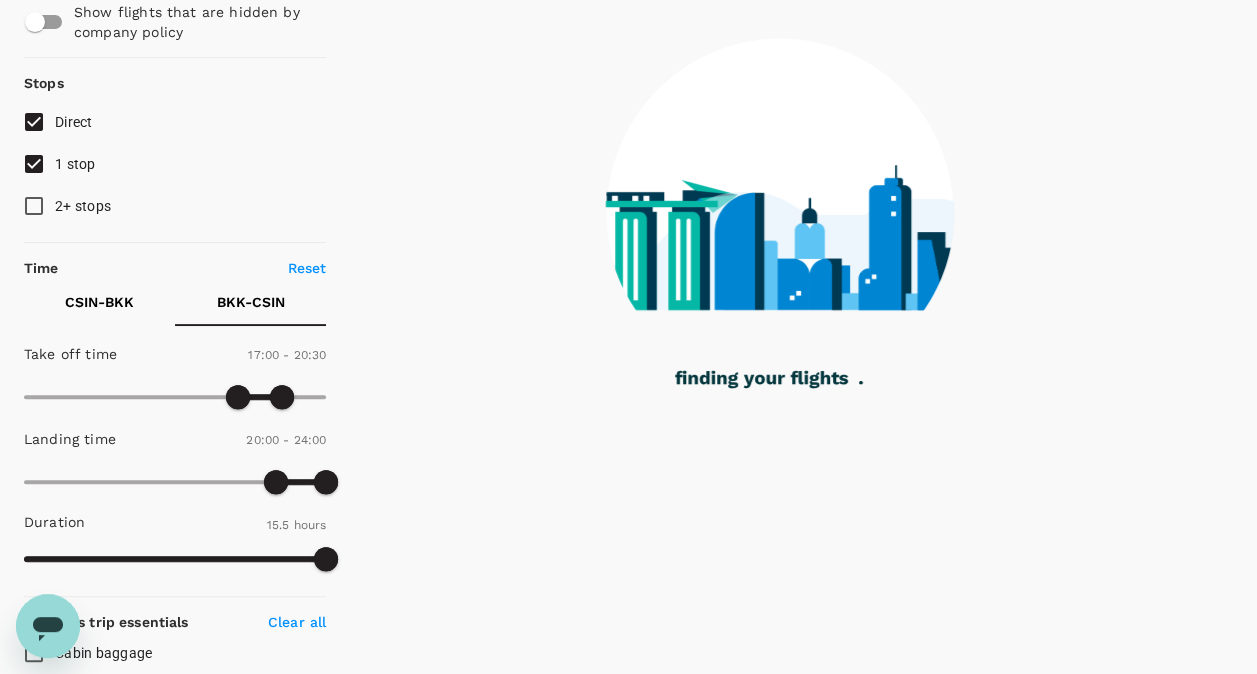 click on "CSIN - BKK" at bounding box center [99, 302] 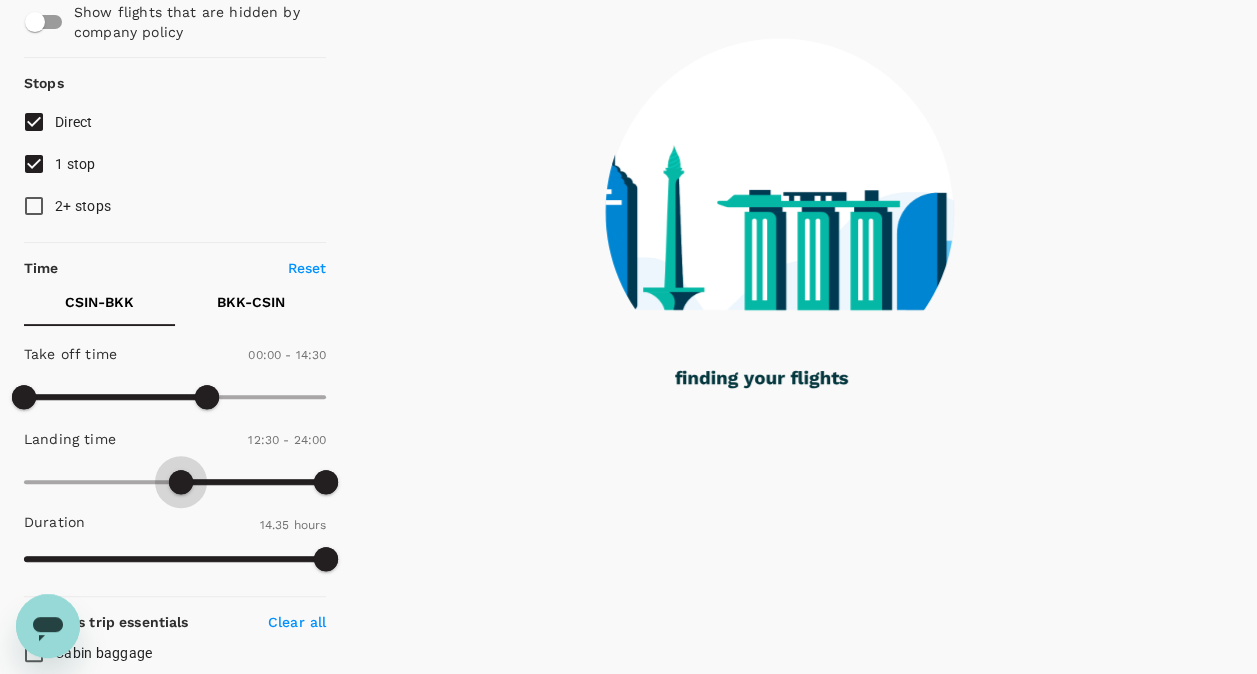 type on "690" 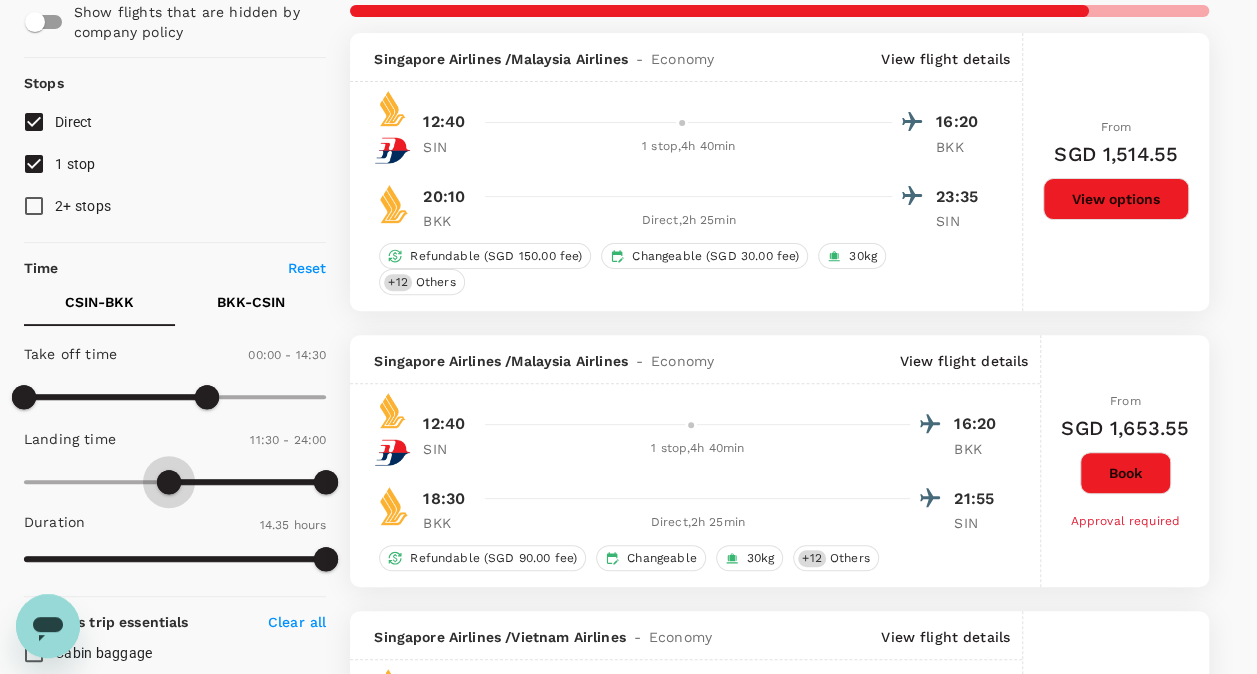 drag, startPoint x: 19, startPoint y: 474, endPoint x: 169, endPoint y: 472, distance: 150.01334 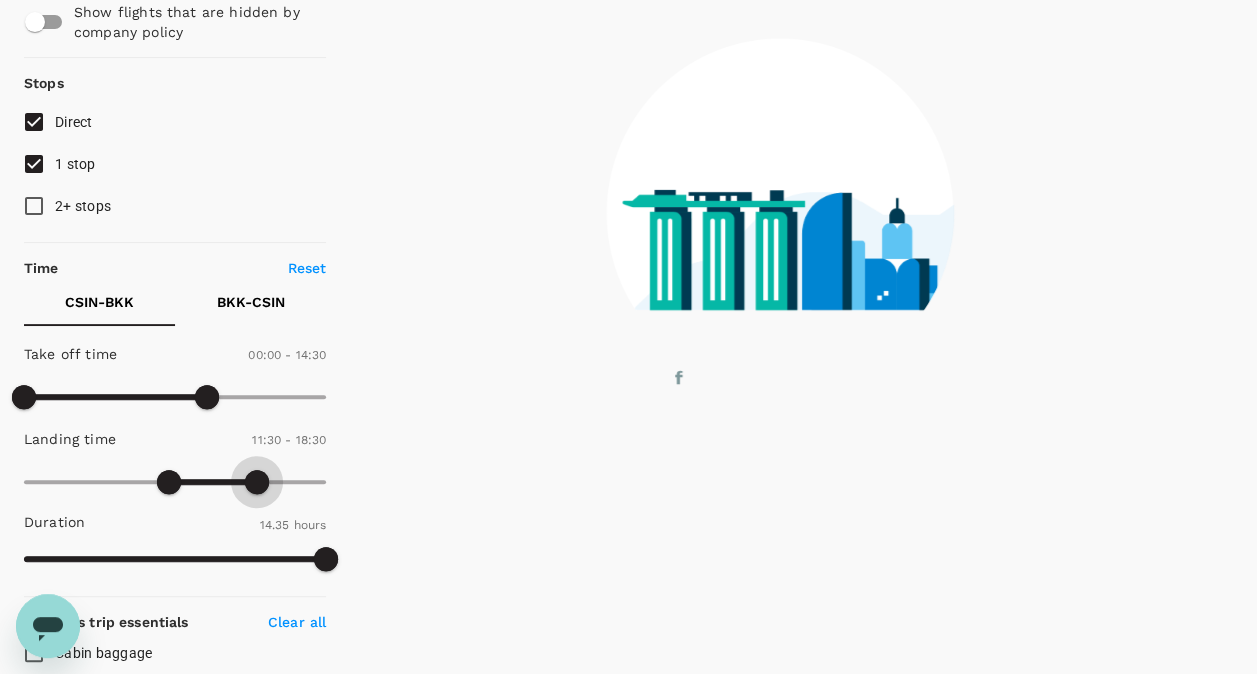type on "1050" 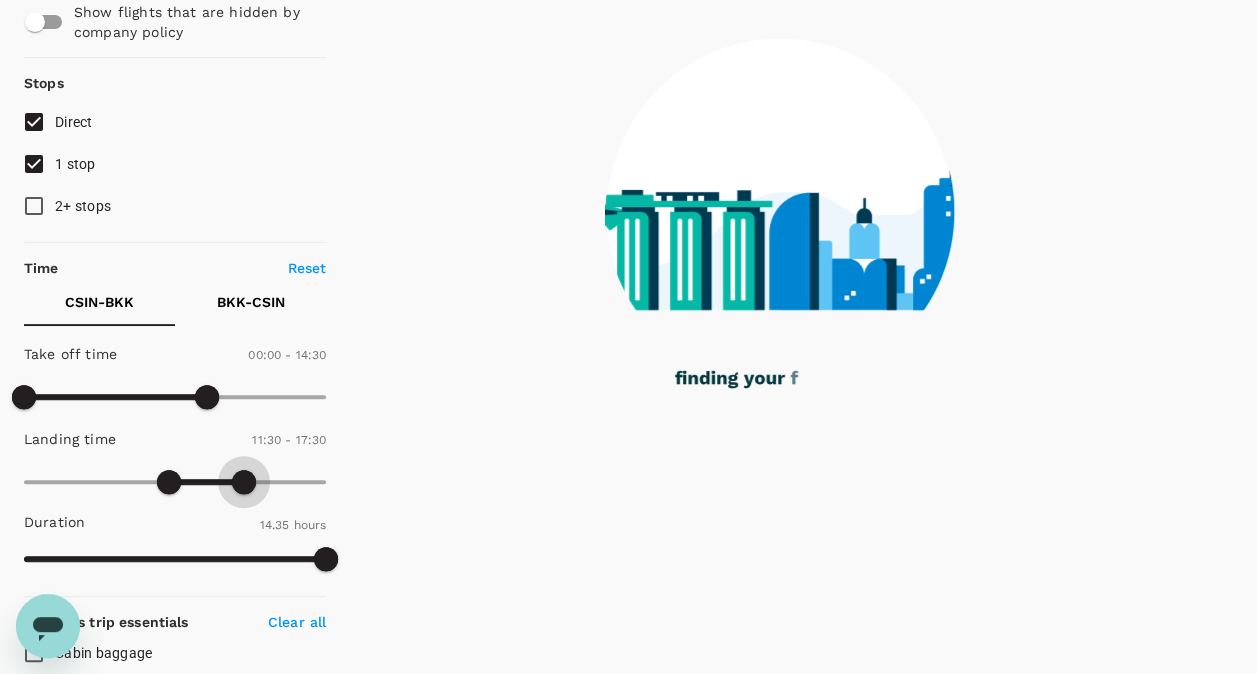 drag, startPoint x: 334, startPoint y: 474, endPoint x: 242, endPoint y: 474, distance: 92 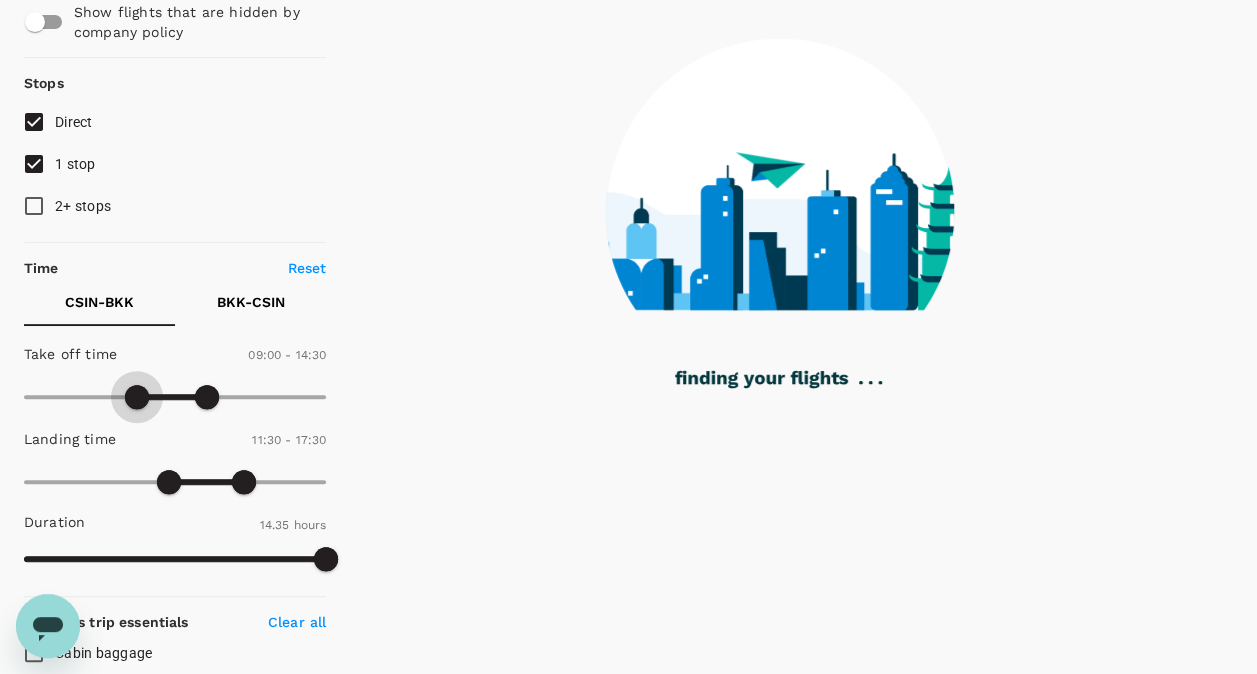 type on "570" 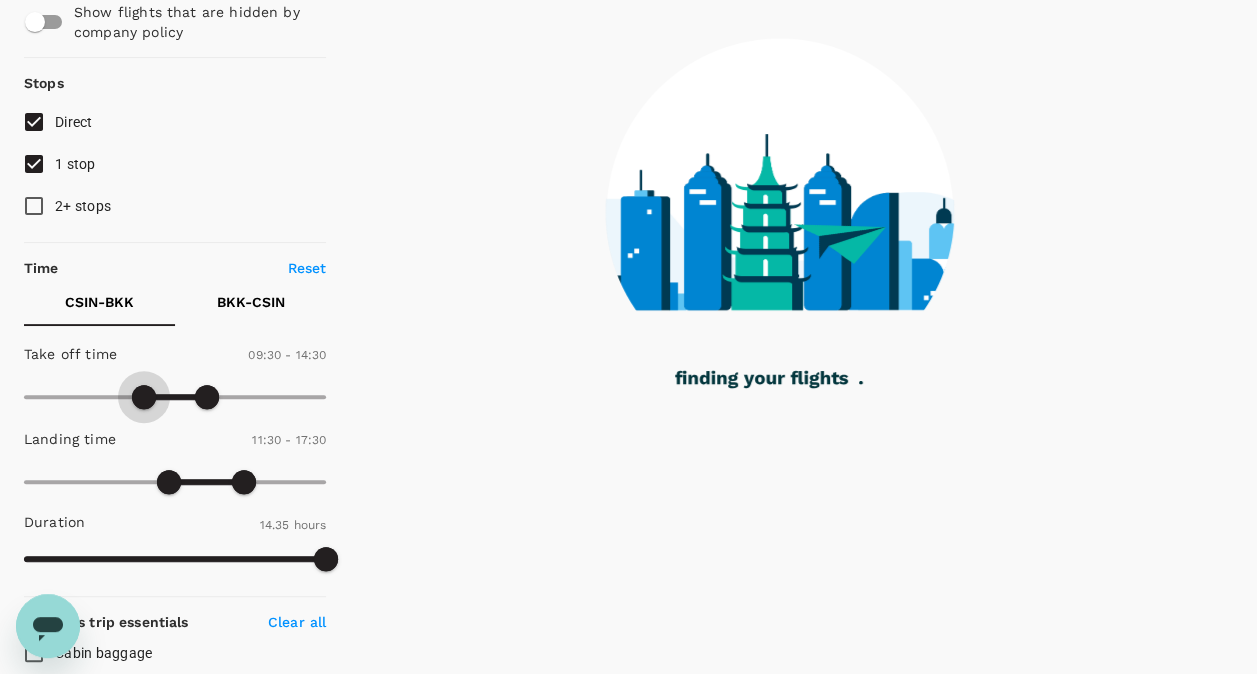 drag, startPoint x: 18, startPoint y: 390, endPoint x: 145, endPoint y: 390, distance: 127 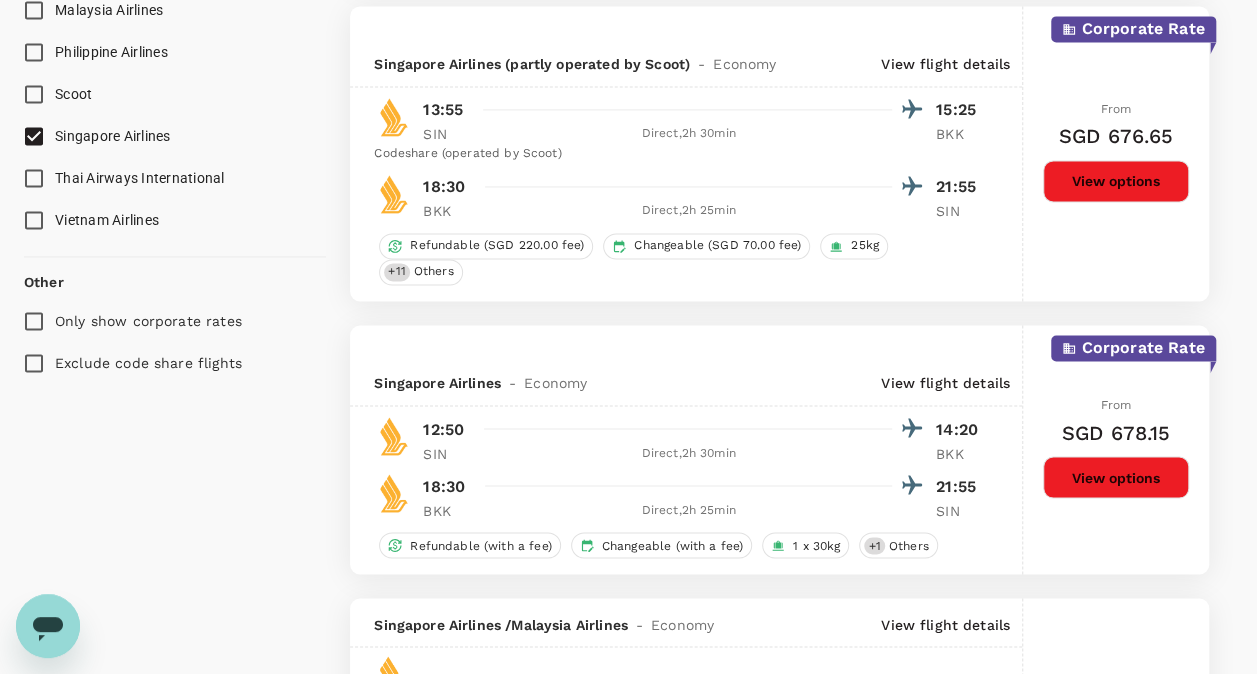 scroll, scrollTop: 1666, scrollLeft: 0, axis: vertical 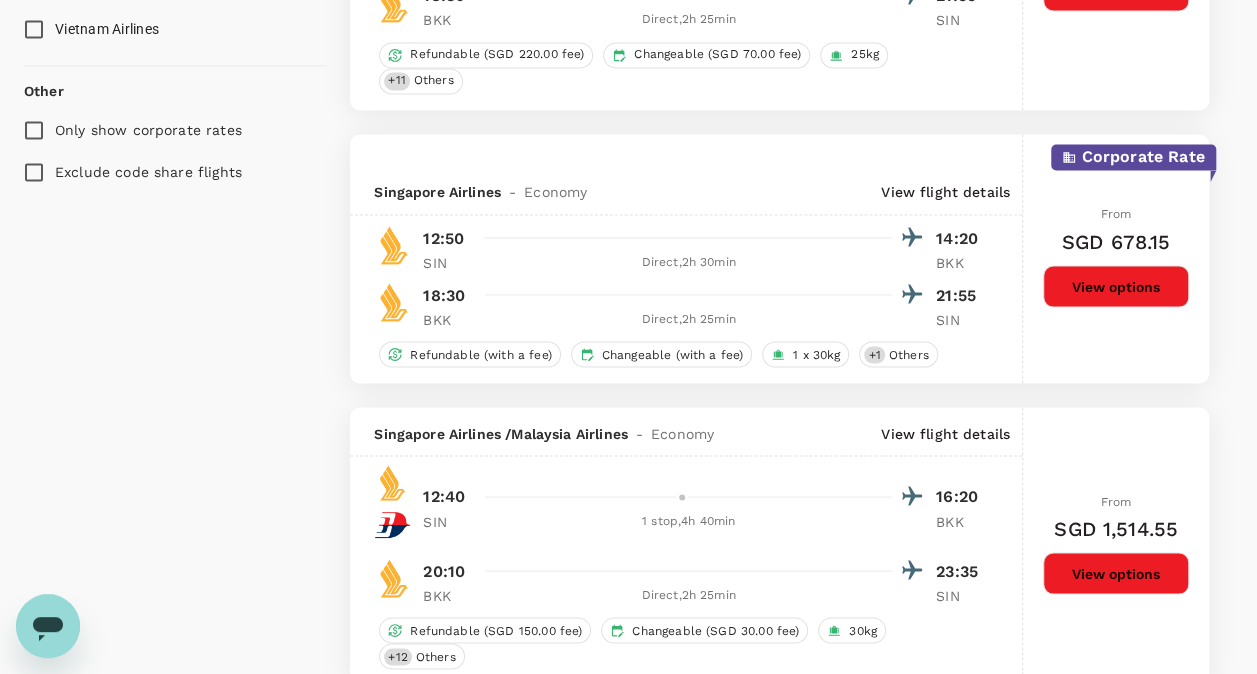 click on "Exclude code share flights" at bounding box center [34, 172] 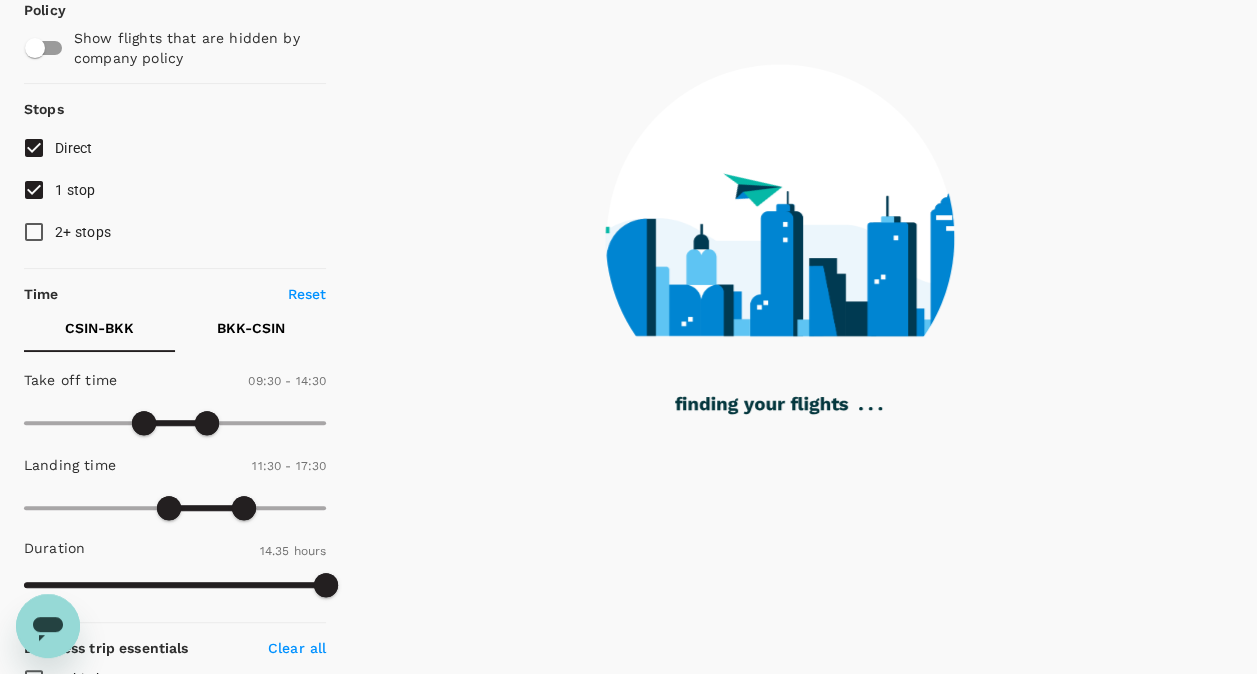 scroll, scrollTop: 166, scrollLeft: 0, axis: vertical 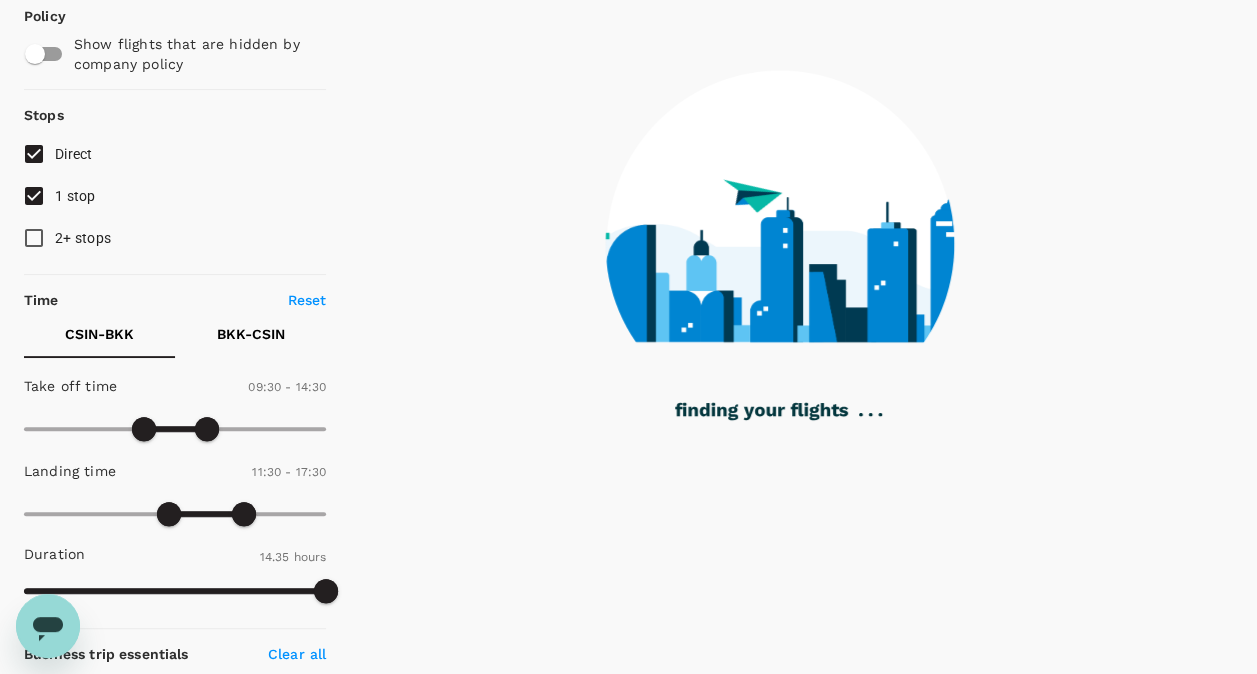 checkbox on "false" 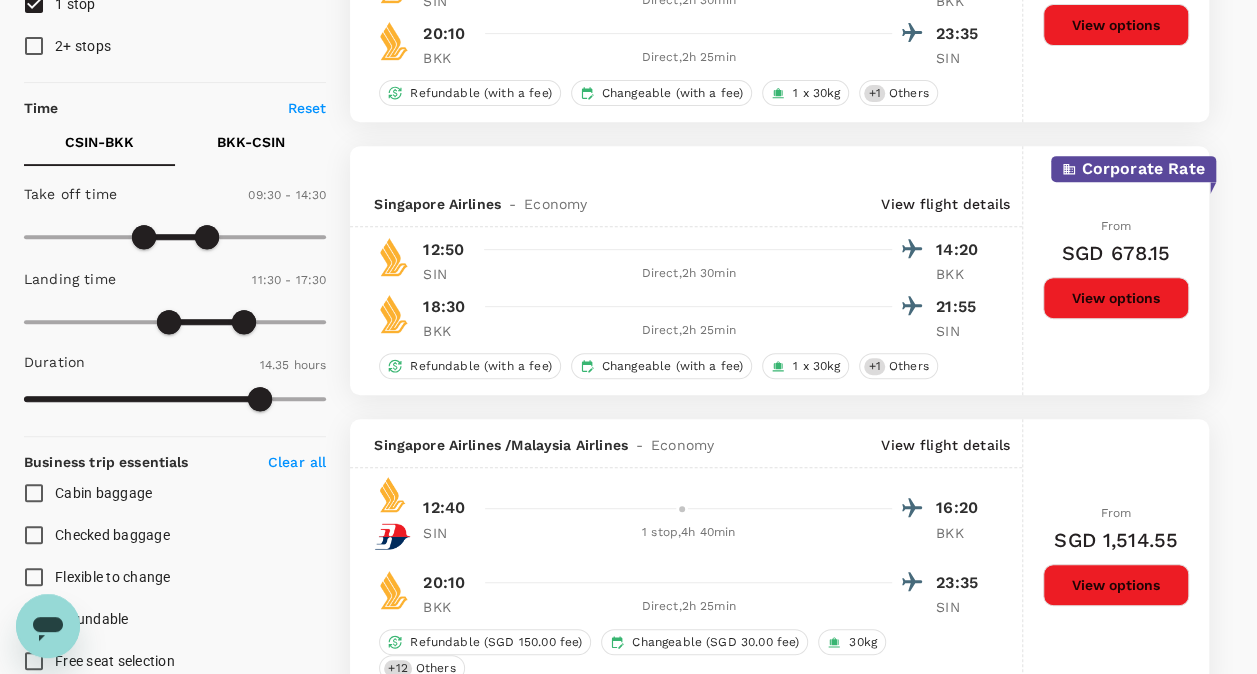 scroll, scrollTop: 400, scrollLeft: 0, axis: vertical 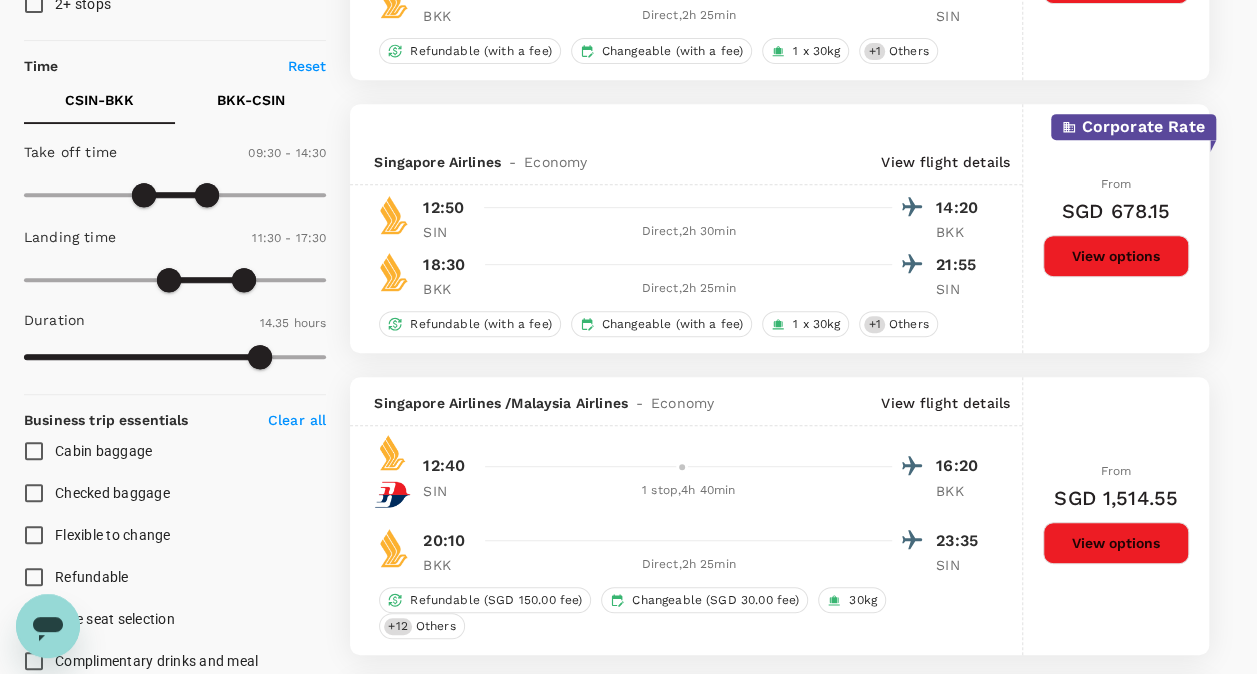 checkbox on "false" 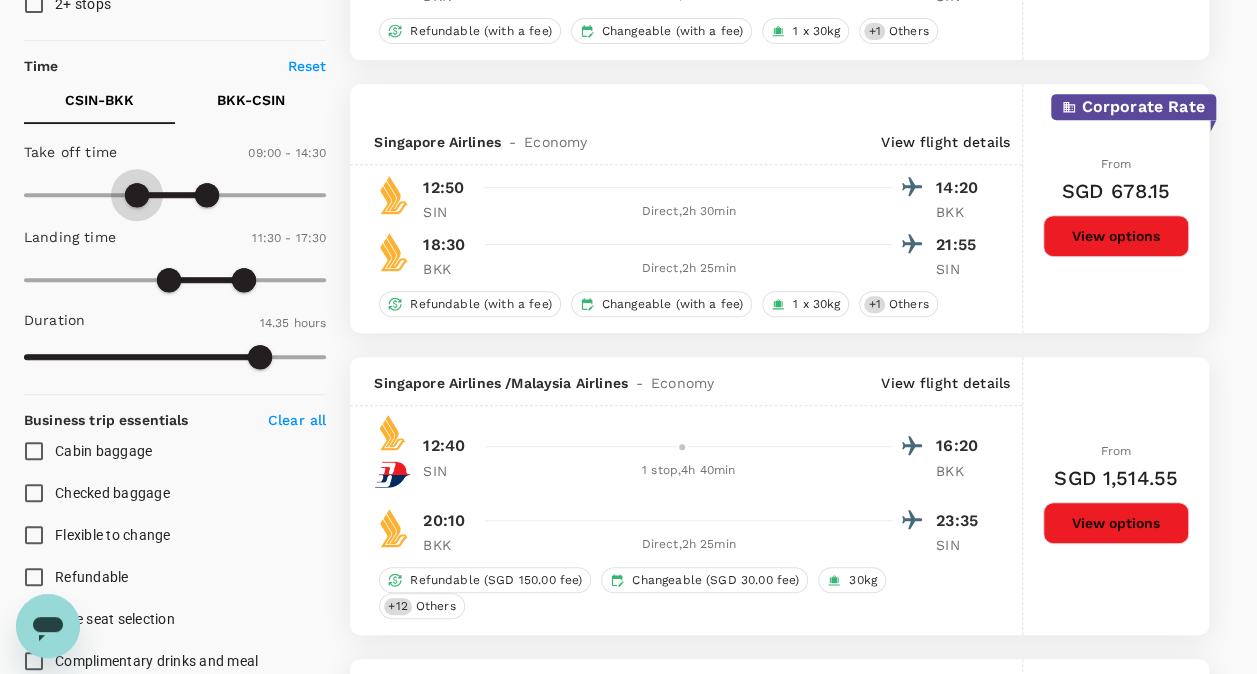 type on "480" 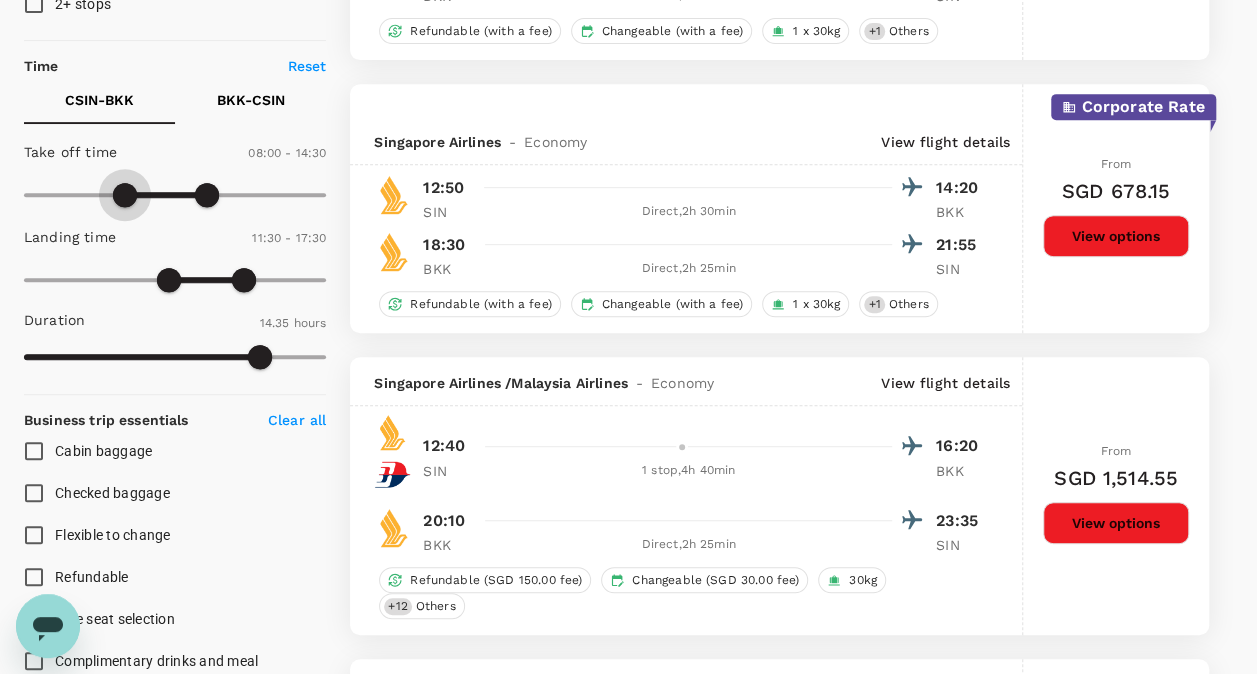 drag, startPoint x: 140, startPoint y: 191, endPoint x: 123, endPoint y: 192, distance: 17.029387 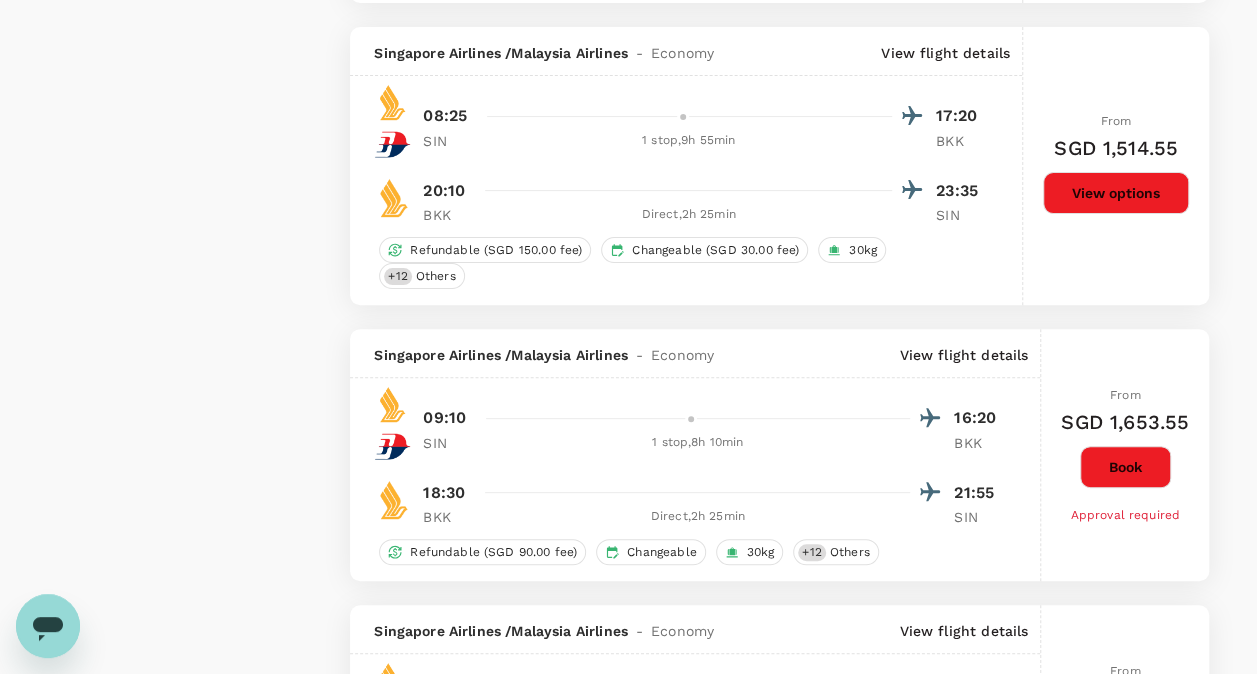scroll, scrollTop: 4200, scrollLeft: 0, axis: vertical 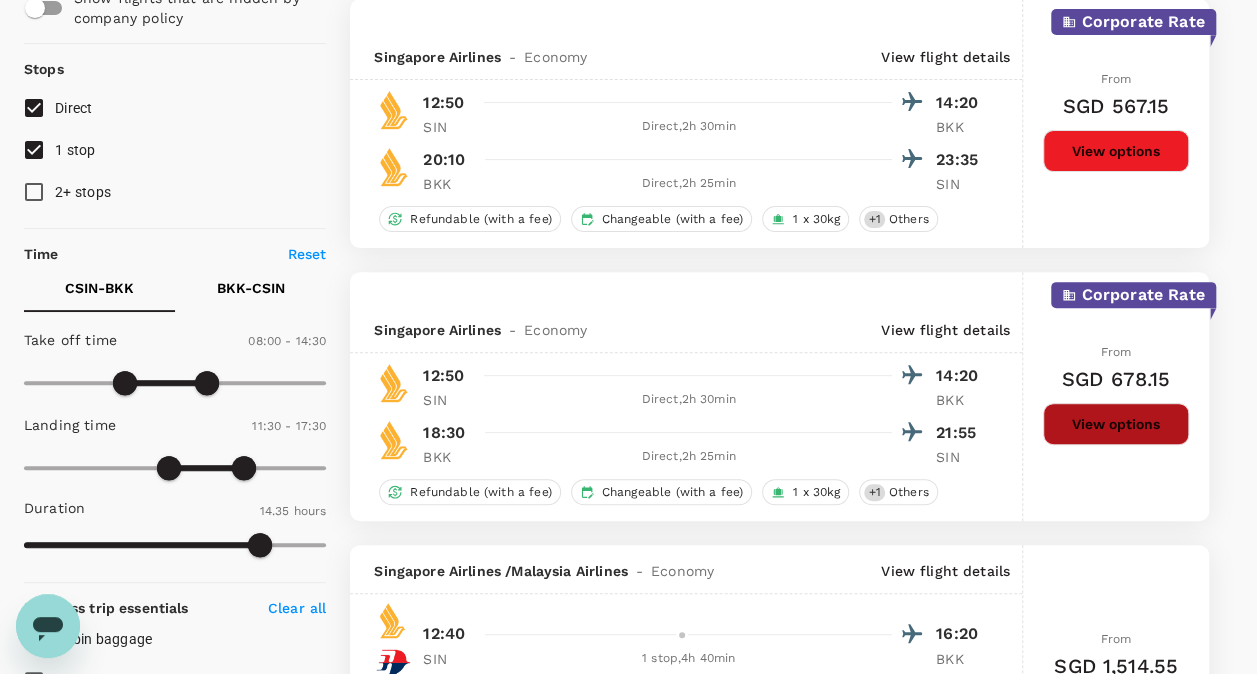 click on "View options" at bounding box center [1116, 424] 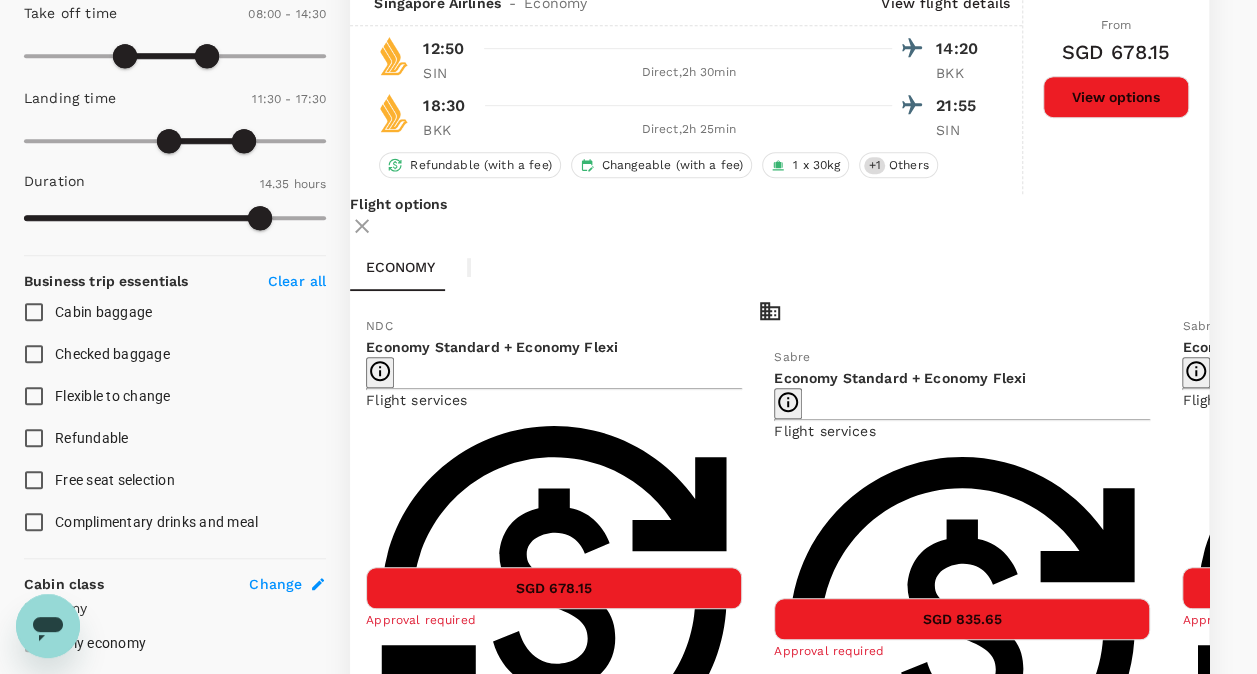 scroll, scrollTop: 583, scrollLeft: 0, axis: vertical 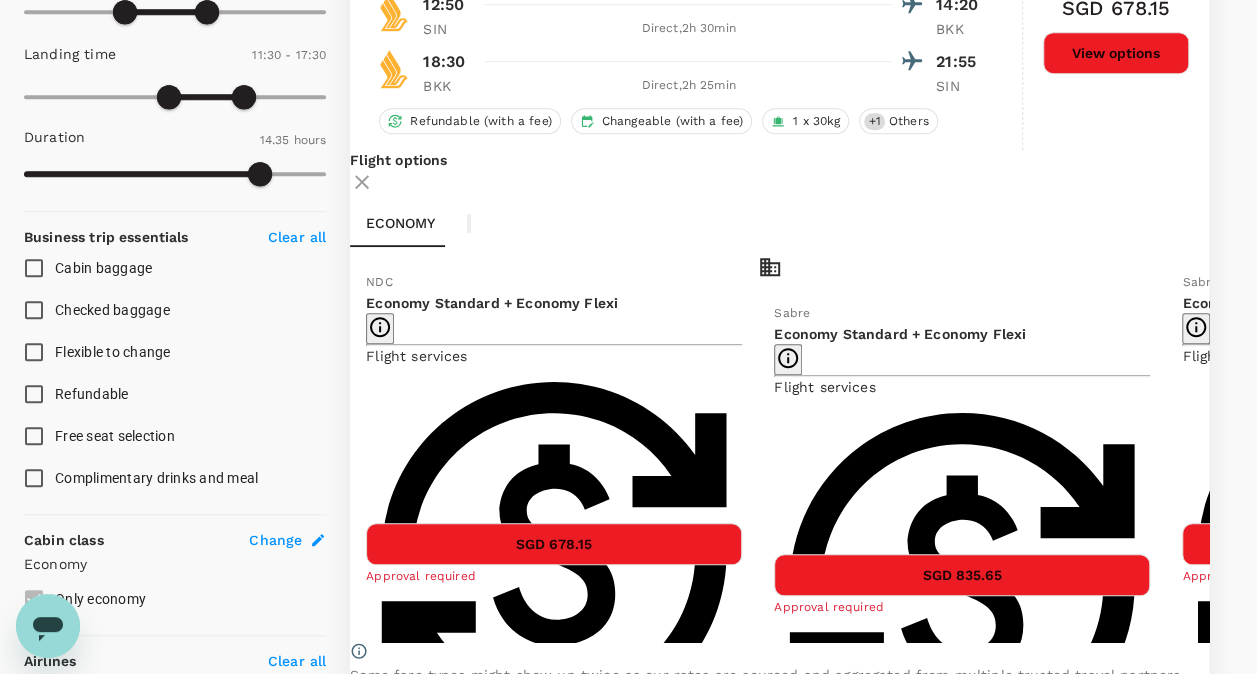click on "NDC Economy Standard + Economy Flexi Flight services Refundable with a  fee Can be changed with a  fee 1 piece Cabin Baggage 1 x 30kg Checked Baggage SGD 678.15 Approval required" at bounding box center [554, 433] 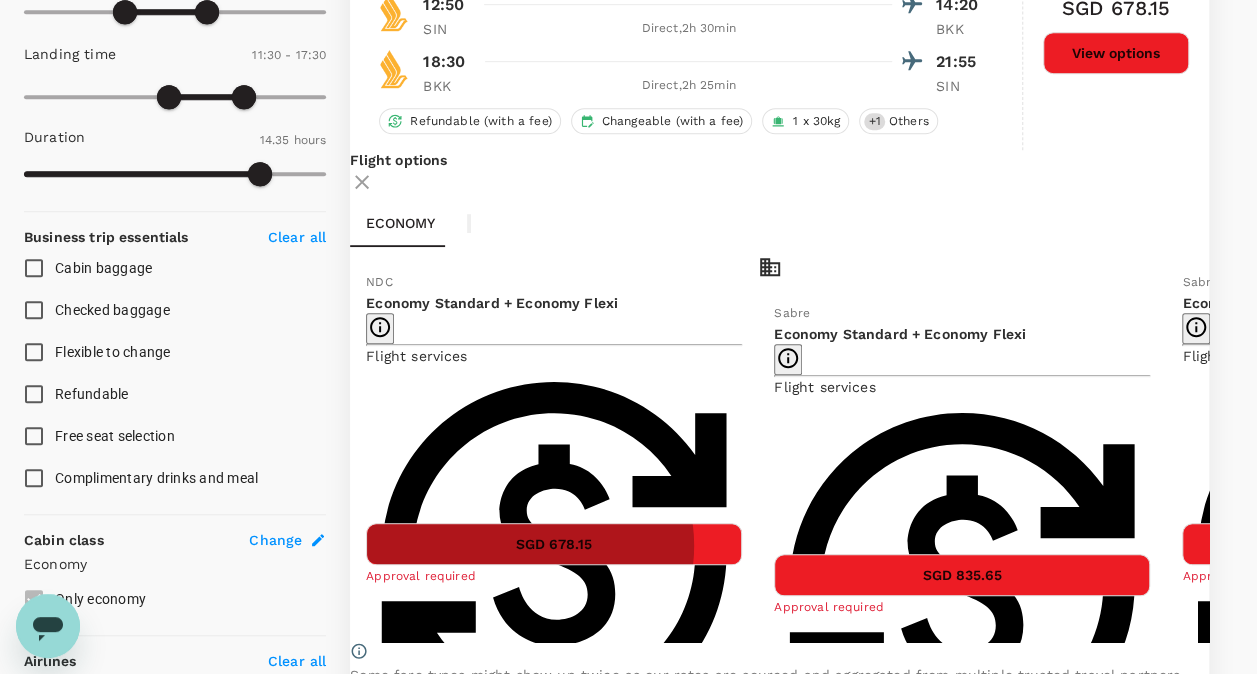 click on "SGD 678.15" at bounding box center [554, 544] 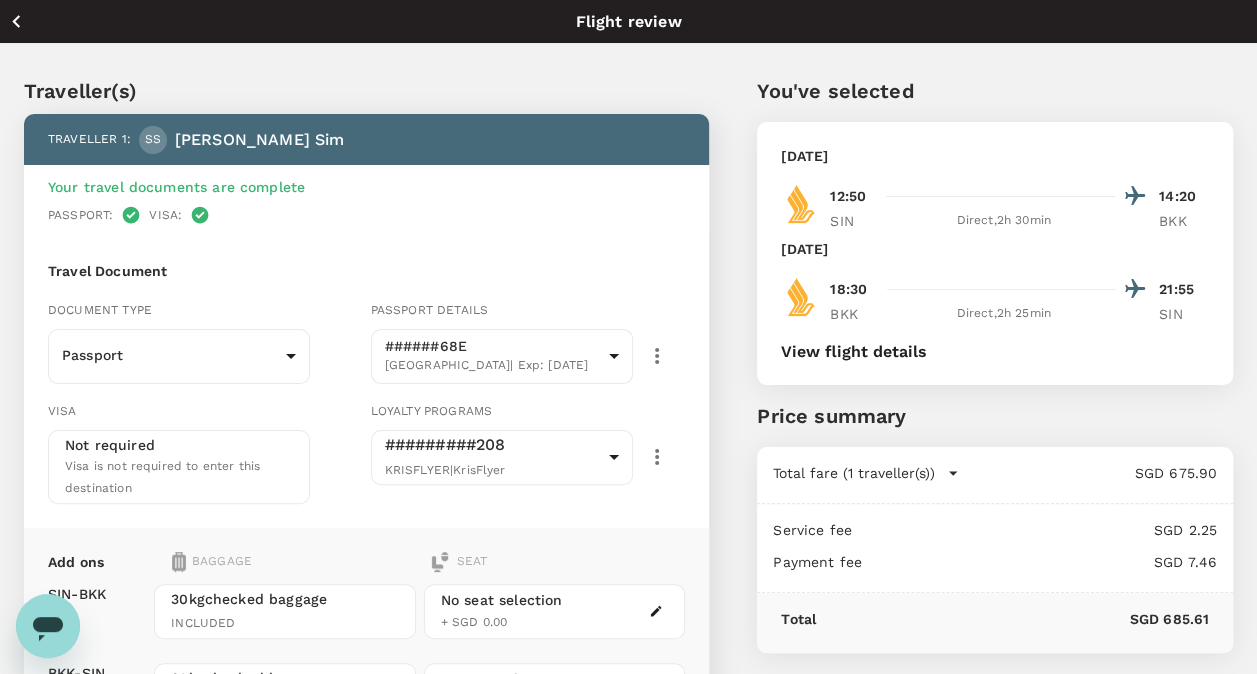 scroll, scrollTop: 100, scrollLeft: 0, axis: vertical 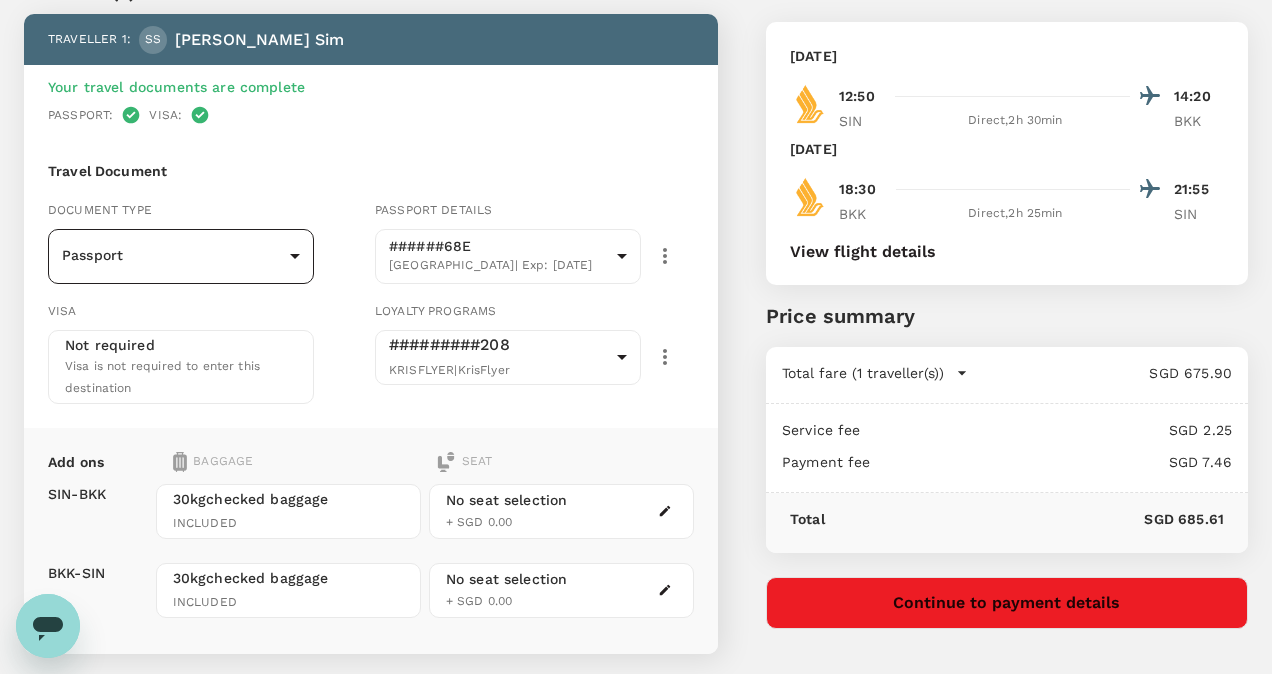 click on "Back to flight results Flight review Traveller(s) Traveller   1 : SS Suzanne   Sim Your travel documents are complete Passport : Visa : Travel Document Document type Passport Passport ​ Passport details ######68E Singapore  | Exp:   03 Jun 2032 3aca61aa-bcd6-4c99-9d2d-6e6166d5420a ​ Visa Not required Visa is not required to enter this destination Loyalty programs #########208 KRISFLYER |  KrisFlyer 55e42724-6b8d-4b4f-bb6f-1f38bee55dde ​ Add ons Baggage Seat SIN  -  BKK BKK  -  SIN 30kg  checked baggage INCLUDED 30kg  checked baggage INCLUDED No seat selection + SGD 0.00 No seat selection + SGD 0.00 Special request Add any special requests here. Our support team will attend to it and reach out to you as soon as possible. Add request You've selected Sunday, 20 Jul 2025 12:50 14:20 SIN Direct ,  2h 30min BKK Friday, 25 Jul 2025 18:30 21:55 BKK Direct ,  2h 25min SIN View flight details Price summary Total fare (1 traveller(s)) SGD 675.90 Air fare SGD 675.90 Baggage fee SGD 0.00 Seat fee SGD 0.00 SGD 2.25" at bounding box center (636, 415) 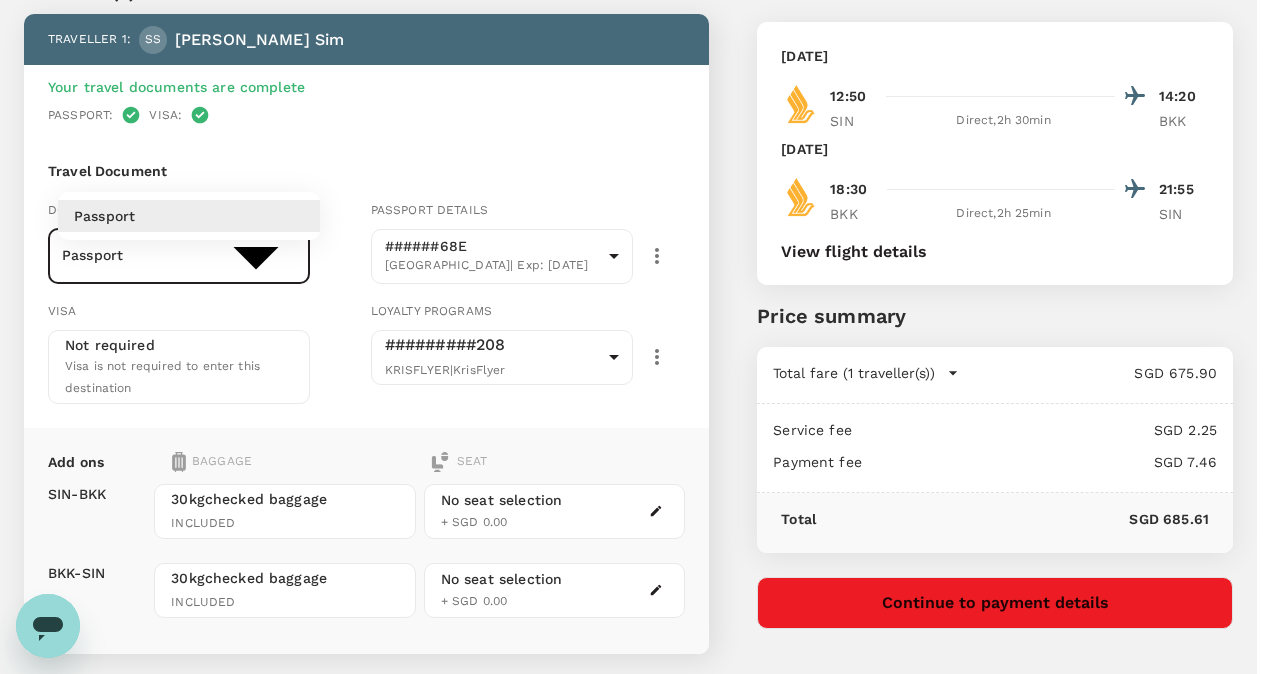 click at bounding box center (636, 337) 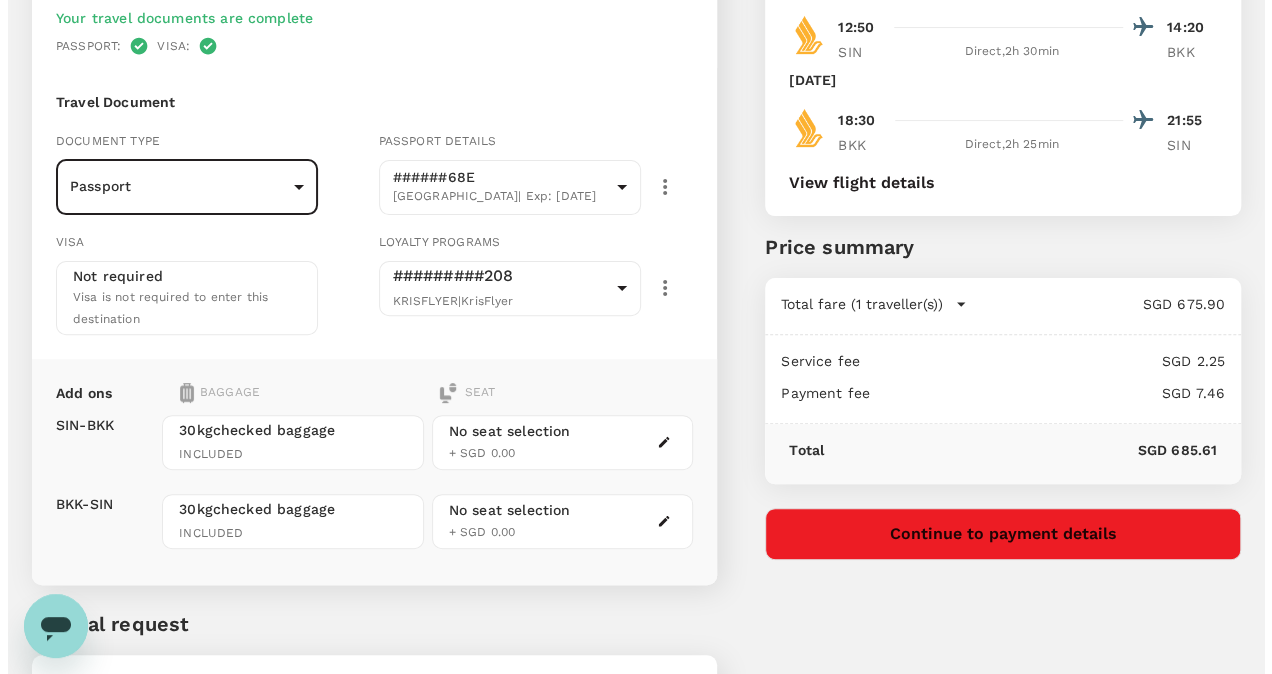 scroll, scrollTop: 200, scrollLeft: 0, axis: vertical 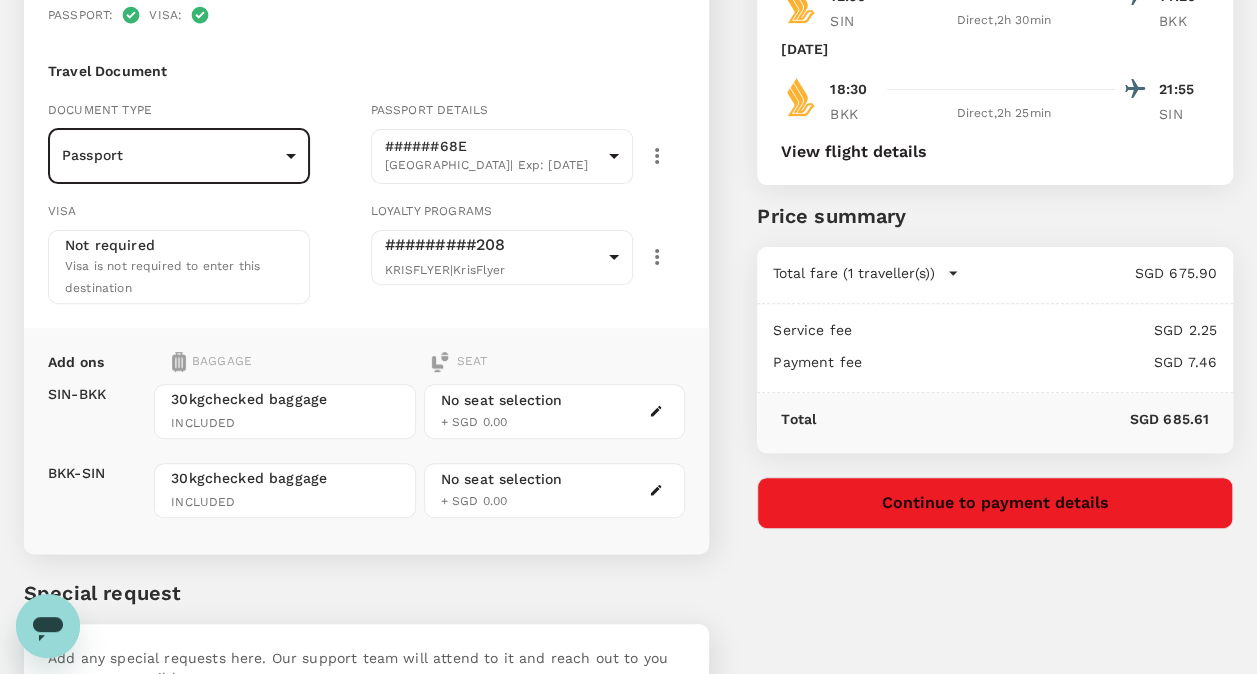 click 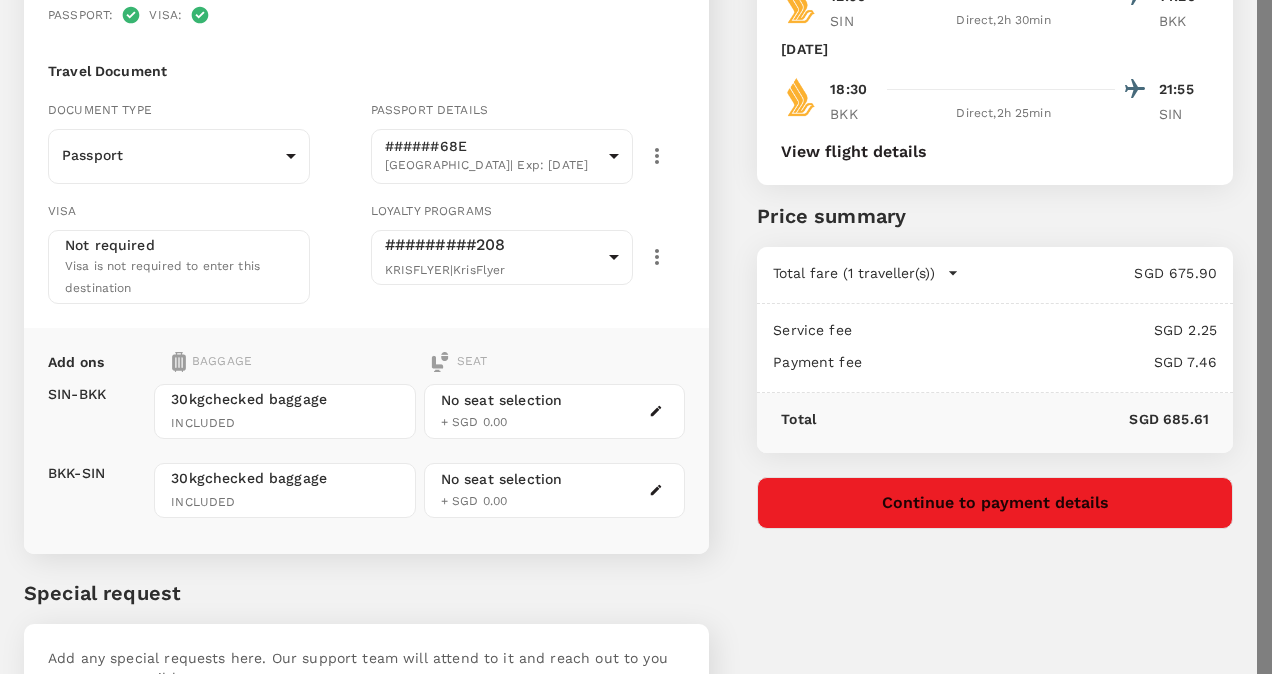 scroll, scrollTop: 200, scrollLeft: 0, axis: vertical 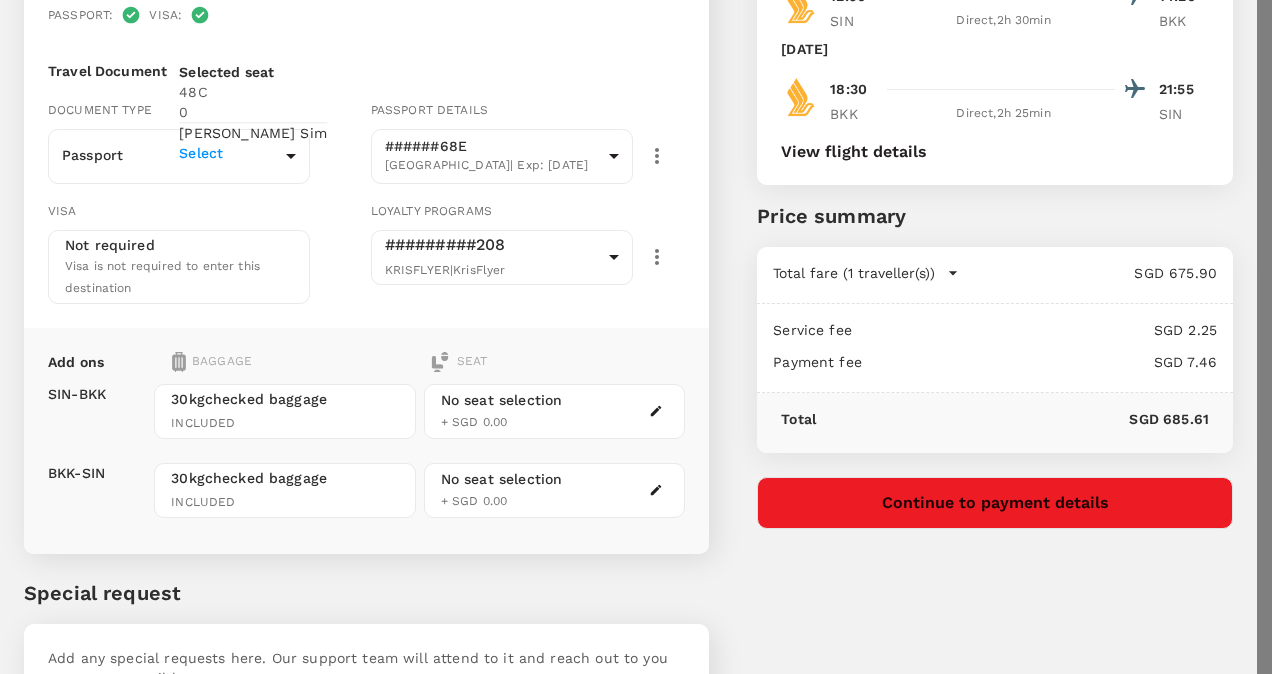 click on "Select" at bounding box center [253, 153] 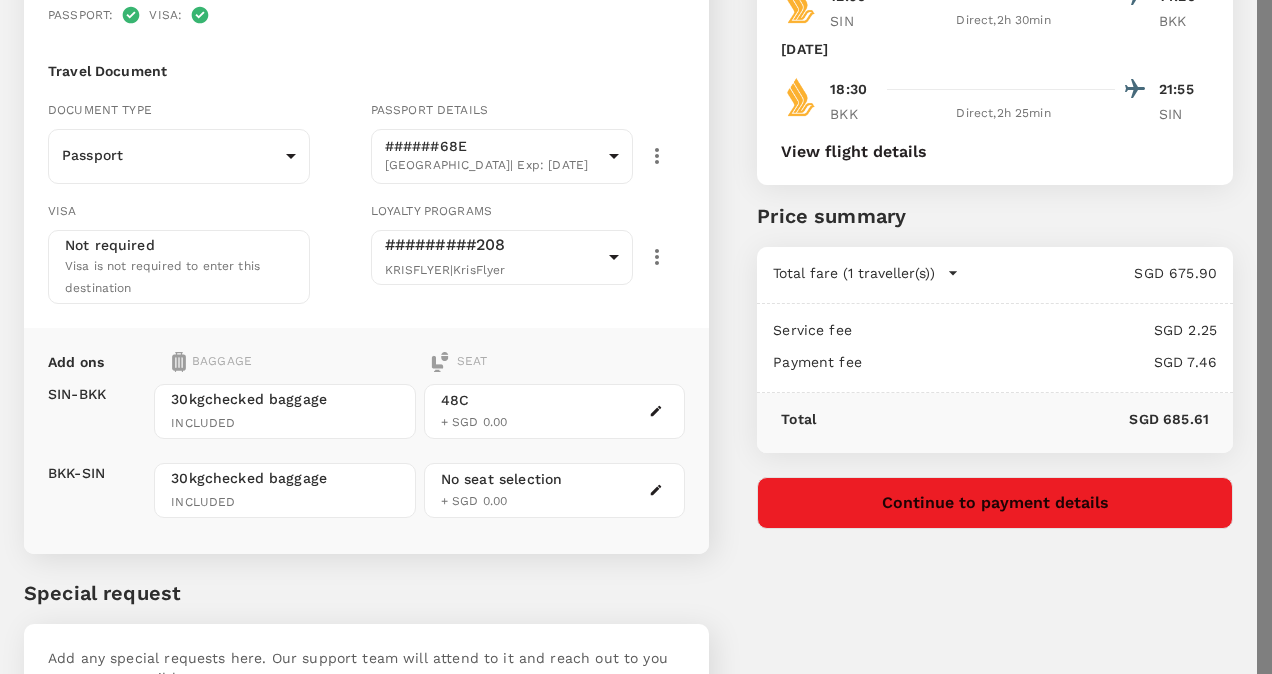 click on "Continue to   BKK - SIN" at bounding box center (133, 2188) 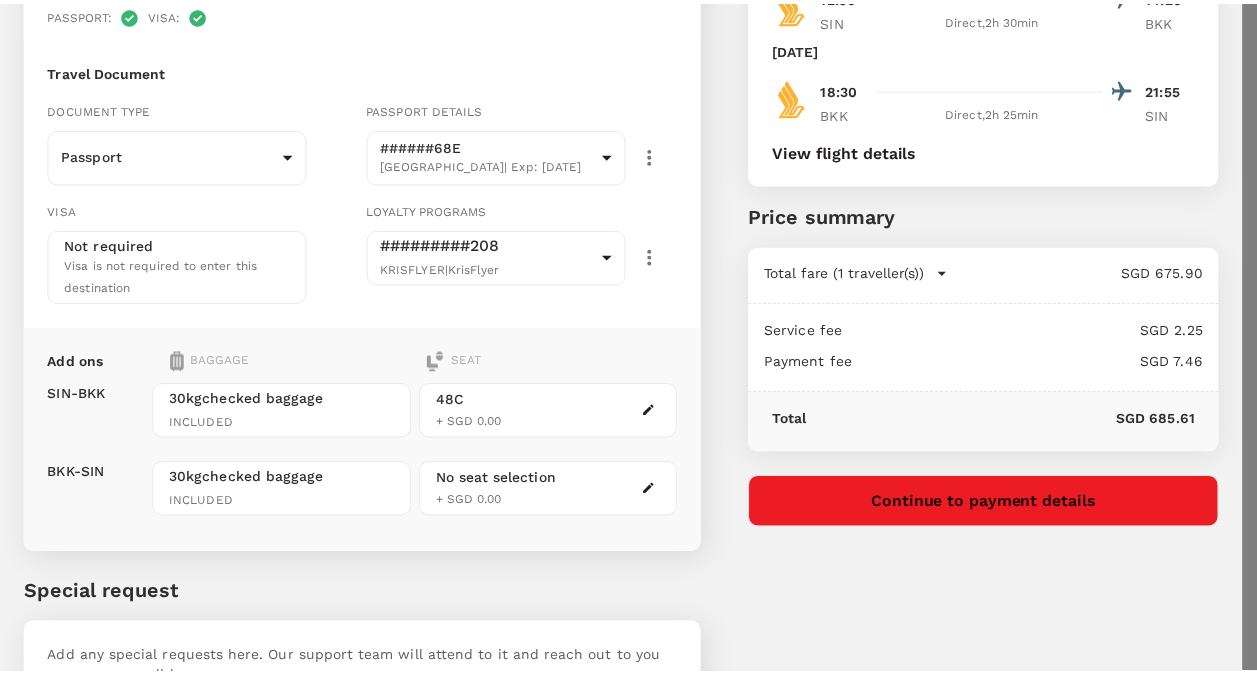 scroll, scrollTop: 0, scrollLeft: 0, axis: both 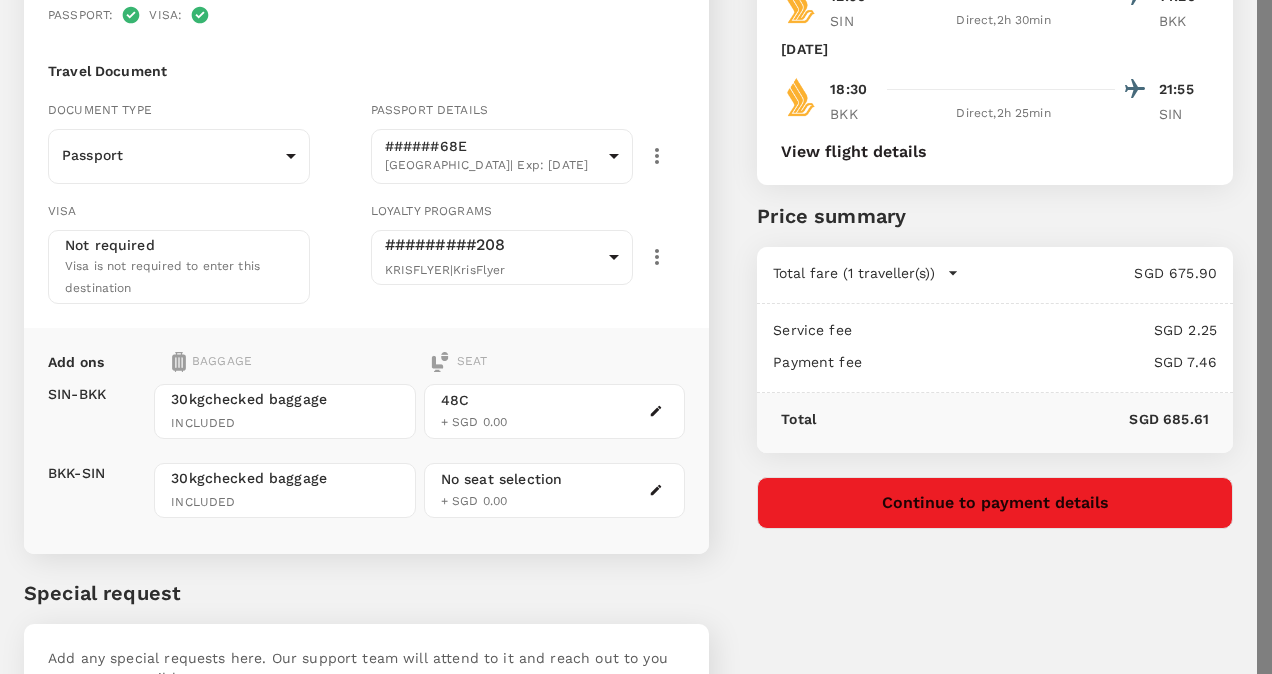 click 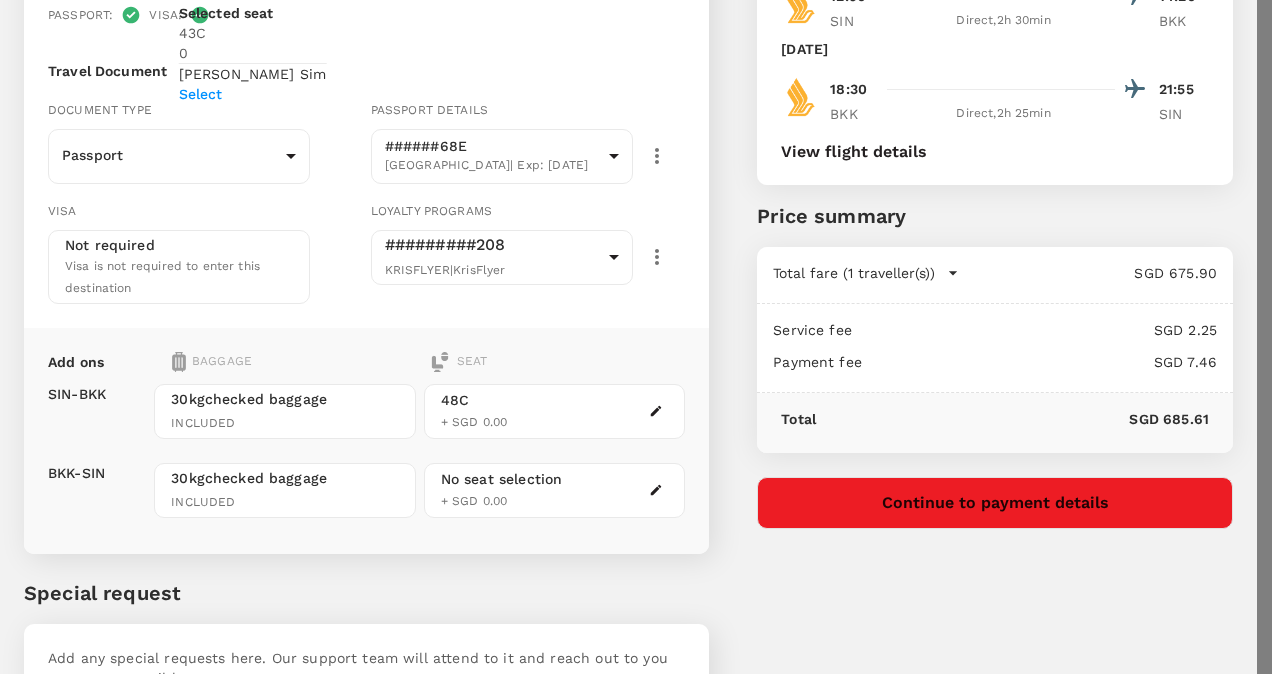 click on "Select" at bounding box center [253, 94] 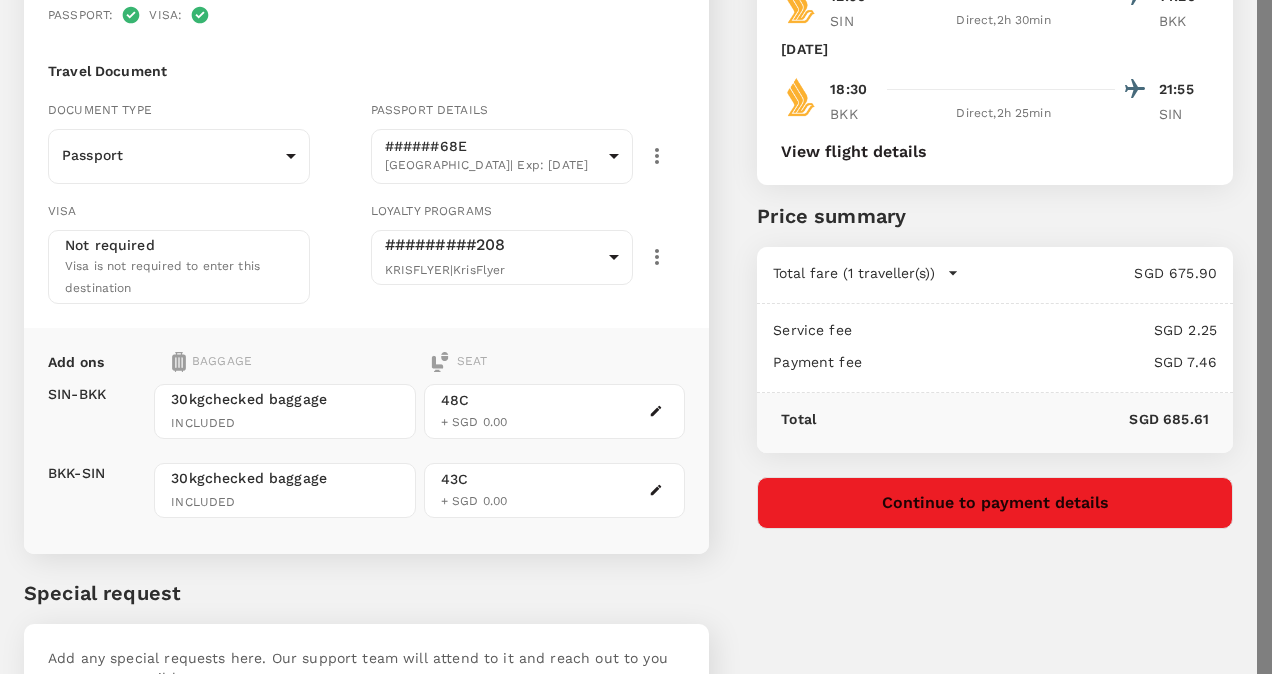 click on "Finish" at bounding box center (69, 2188) 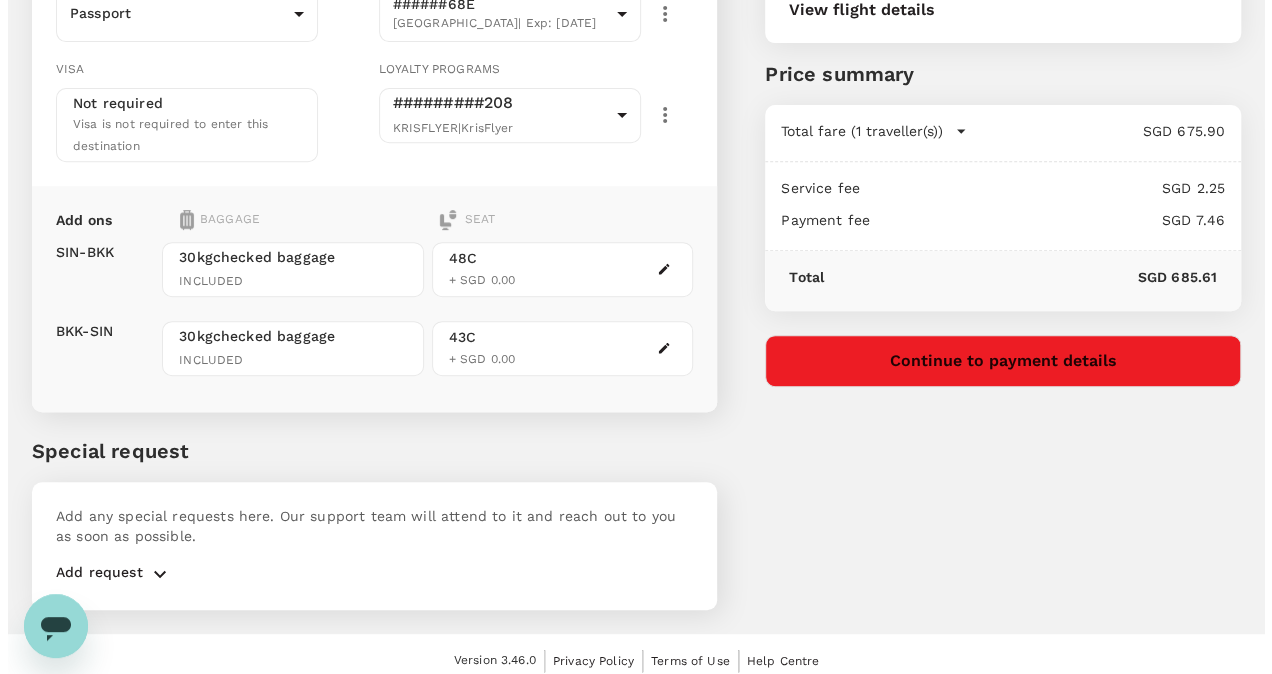 scroll, scrollTop: 348, scrollLeft: 0, axis: vertical 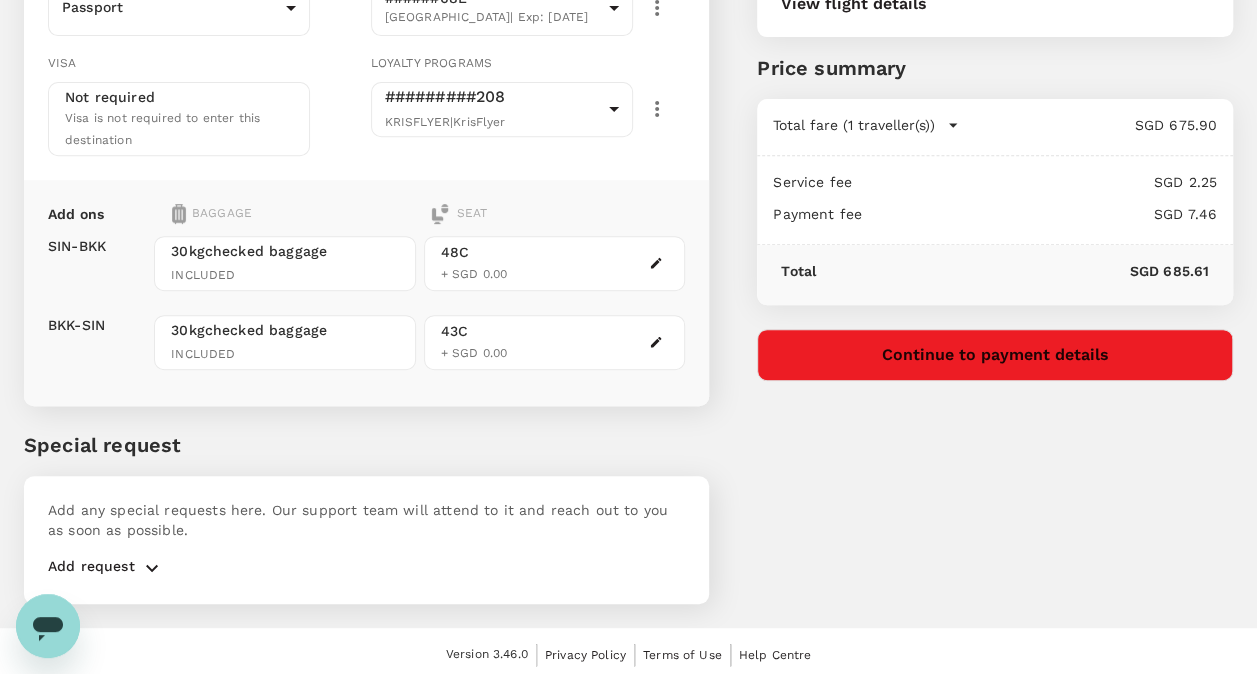 click on "Continue to payment details" at bounding box center (995, 355) 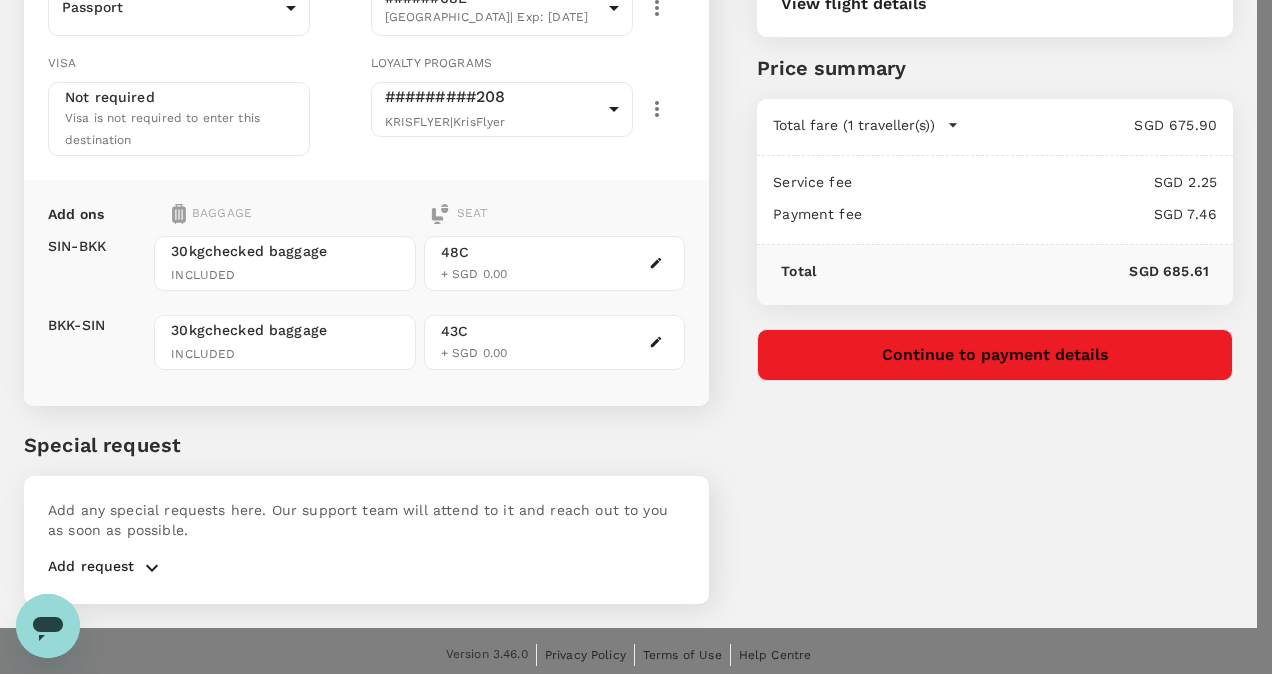 scroll, scrollTop: 100, scrollLeft: 0, axis: vertical 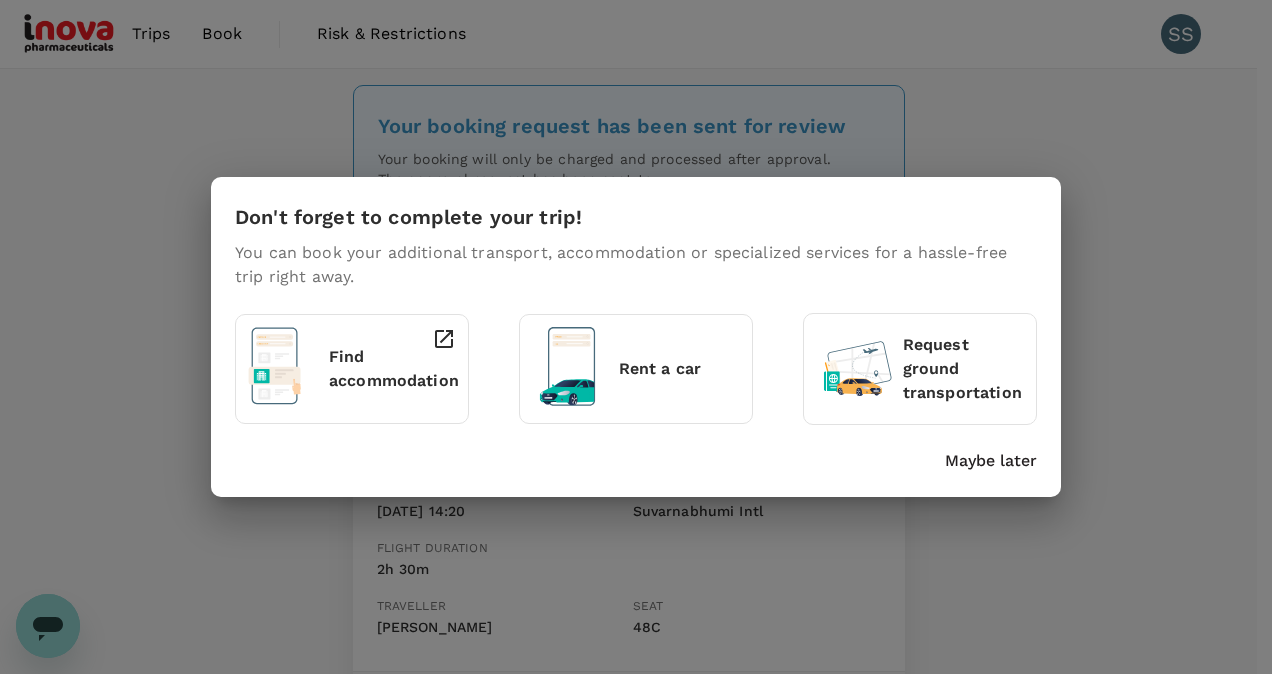 click on "Find accommodation" at bounding box center [394, 369] 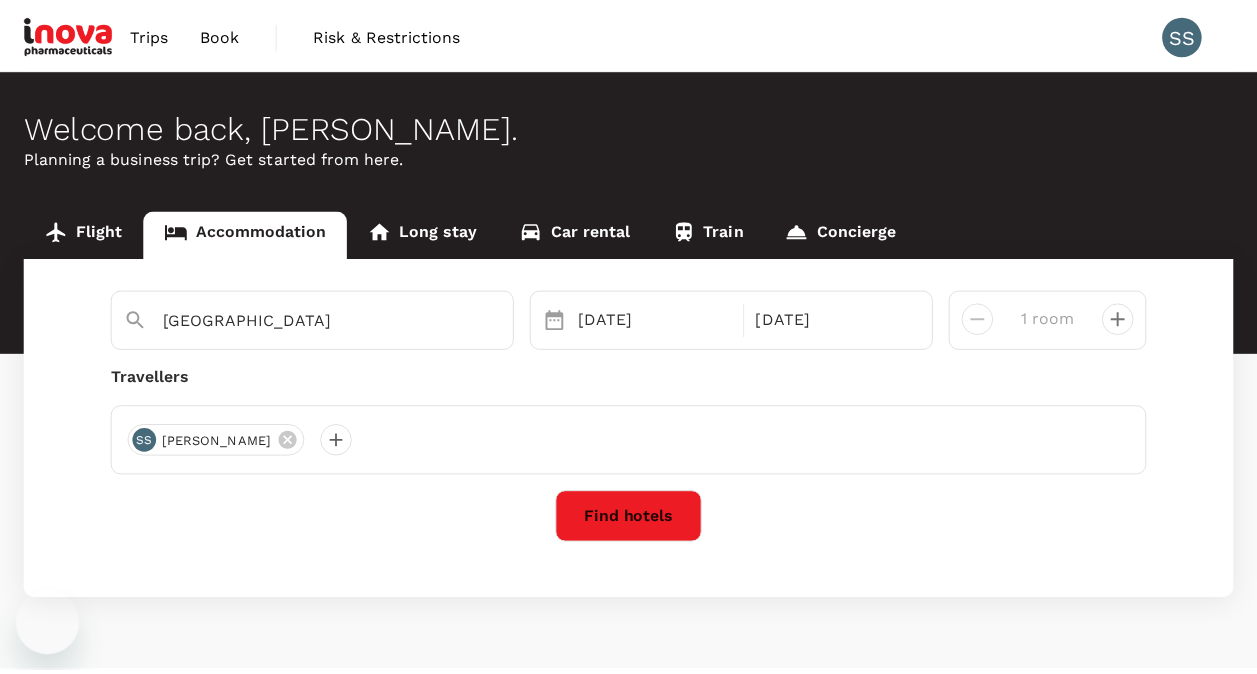 scroll, scrollTop: 0, scrollLeft: 0, axis: both 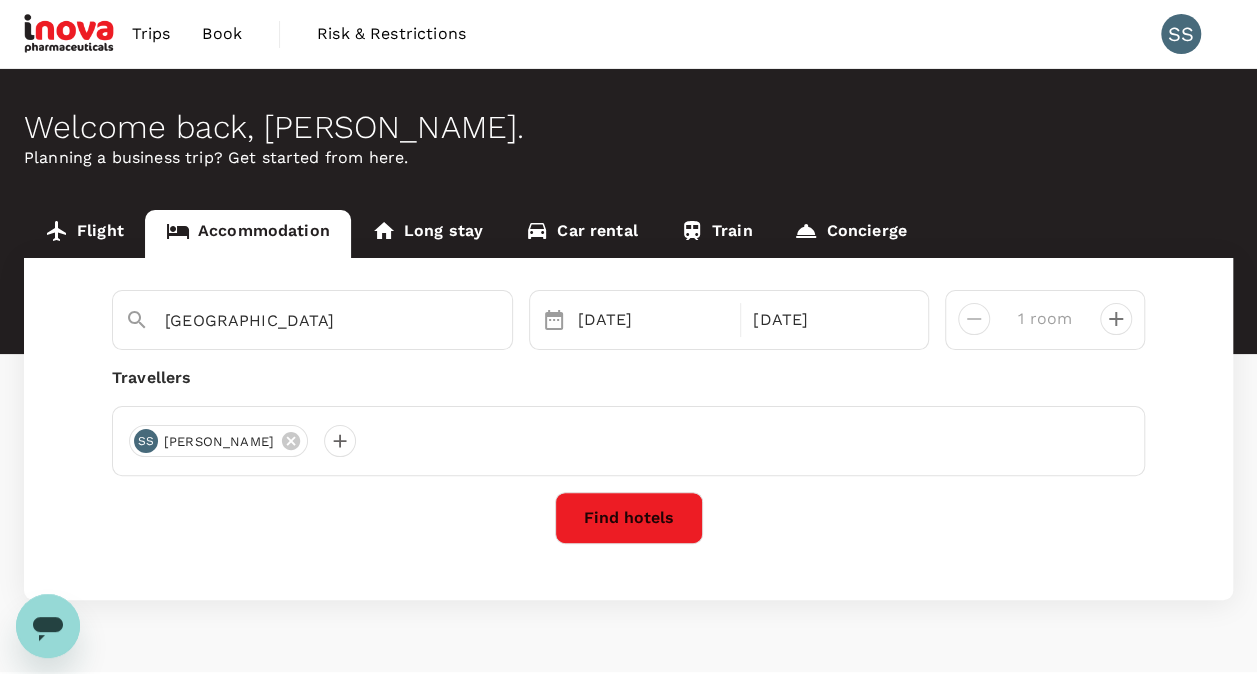 click on "Find hotels" at bounding box center [629, 518] 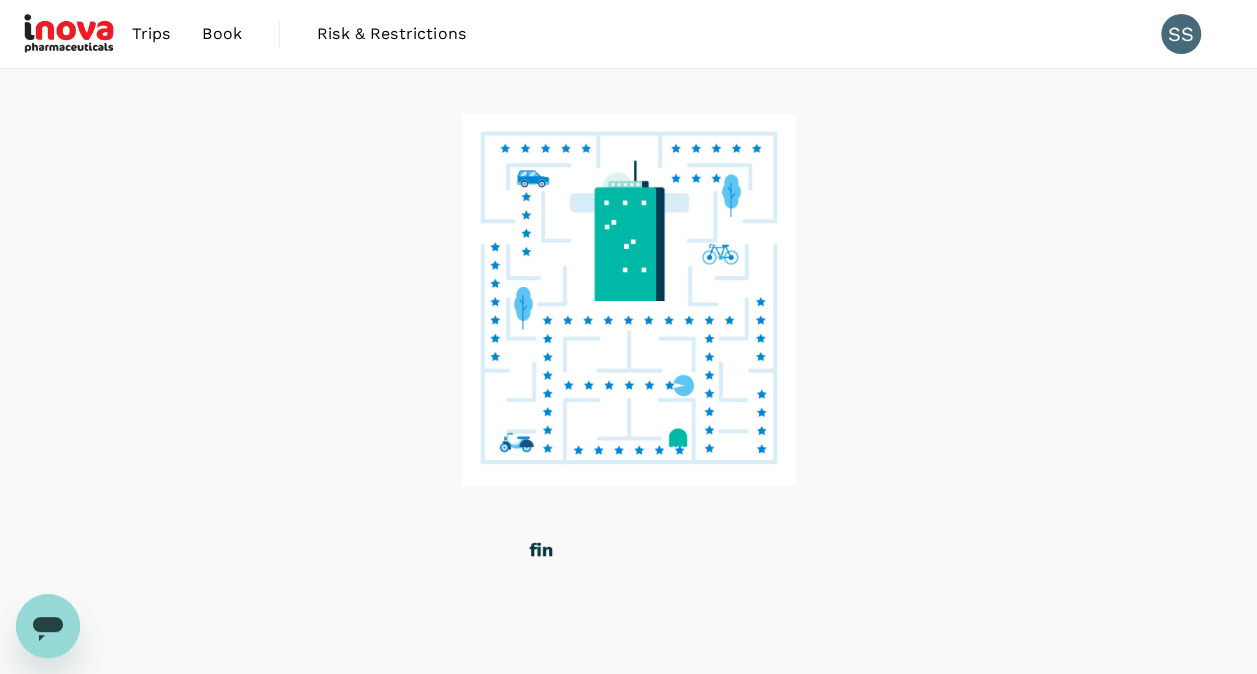scroll, scrollTop: 85, scrollLeft: 0, axis: vertical 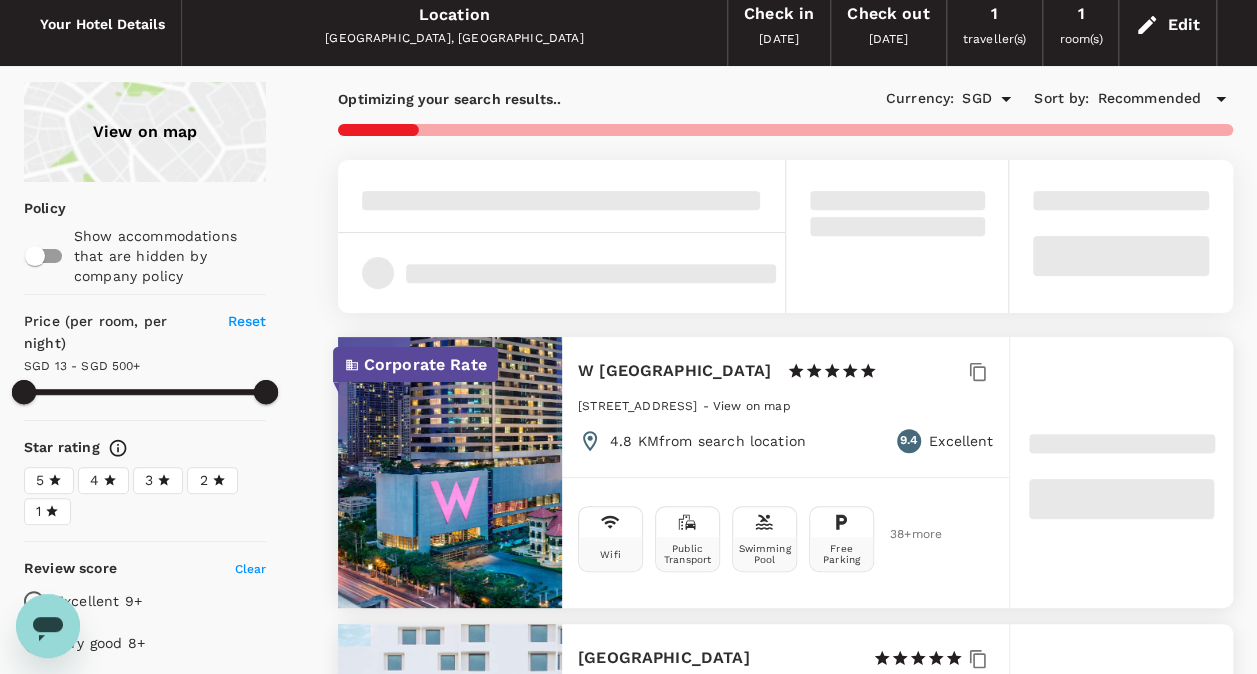 type on "499.28" 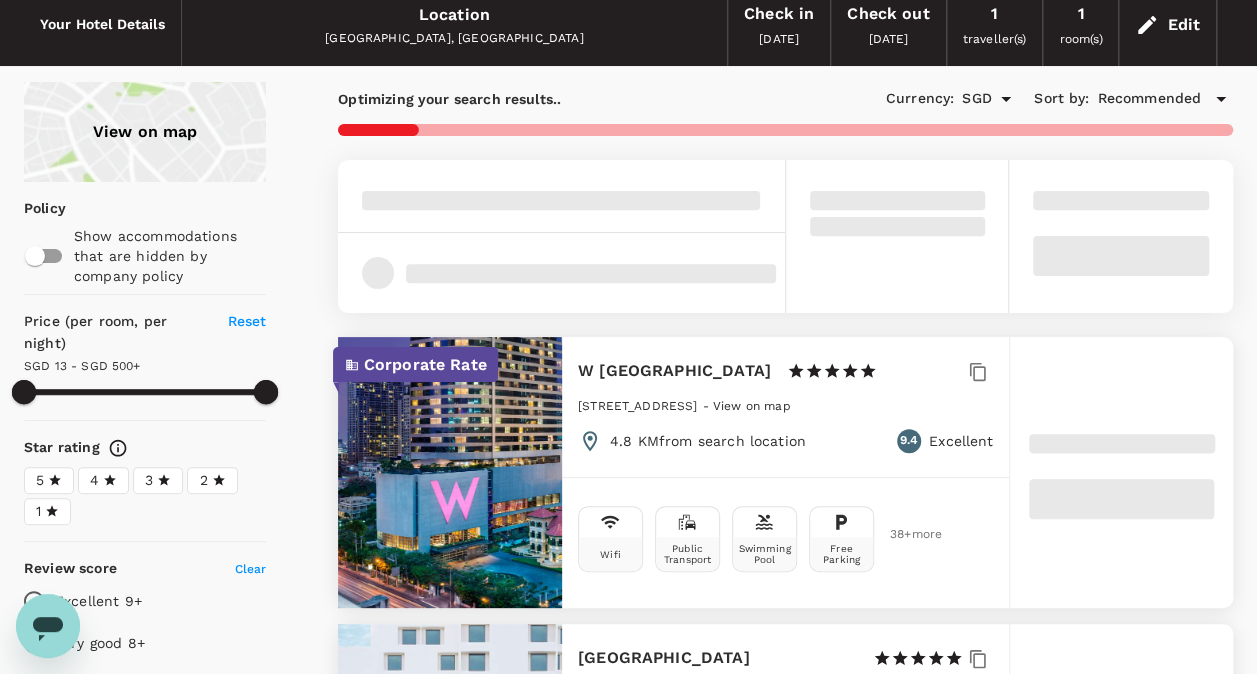 type on "SGD" 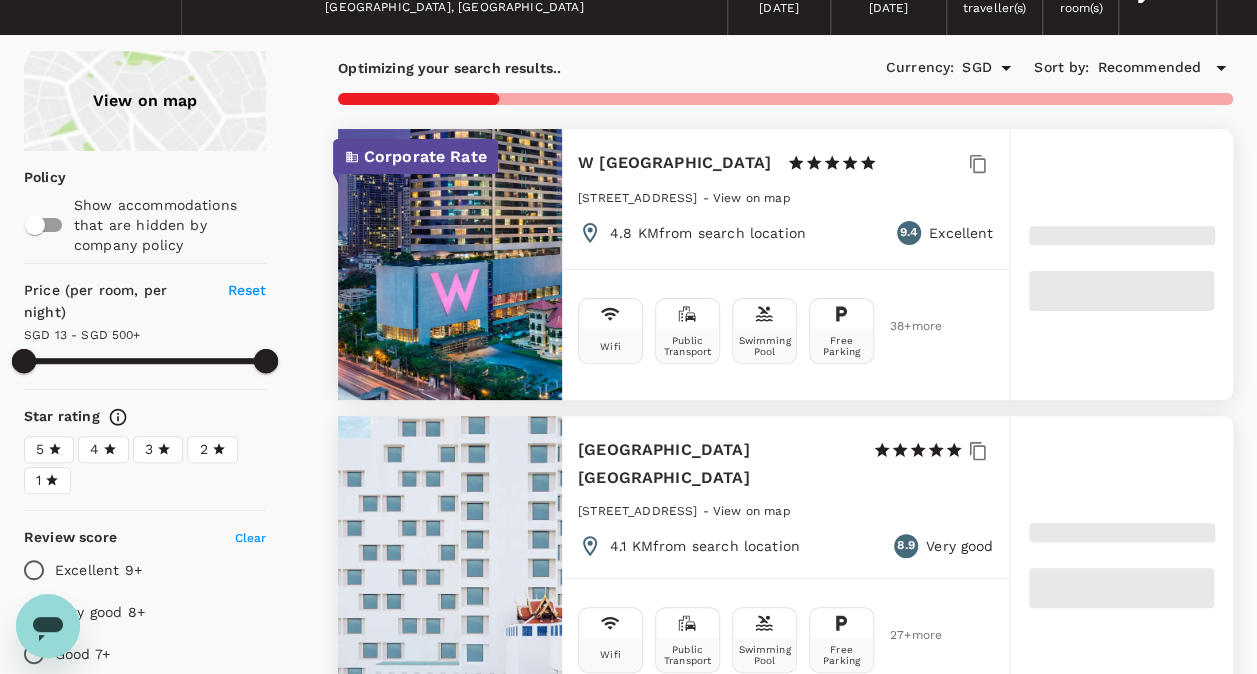 scroll, scrollTop: 85, scrollLeft: 0, axis: vertical 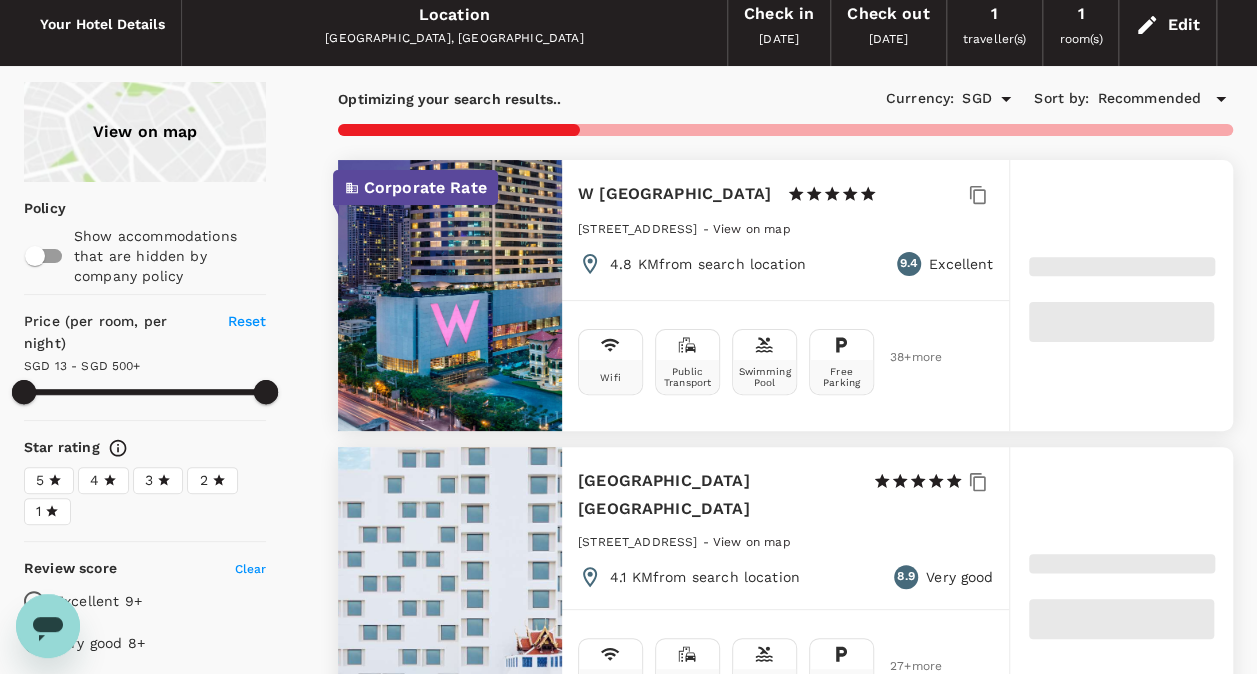 type on "499.14" 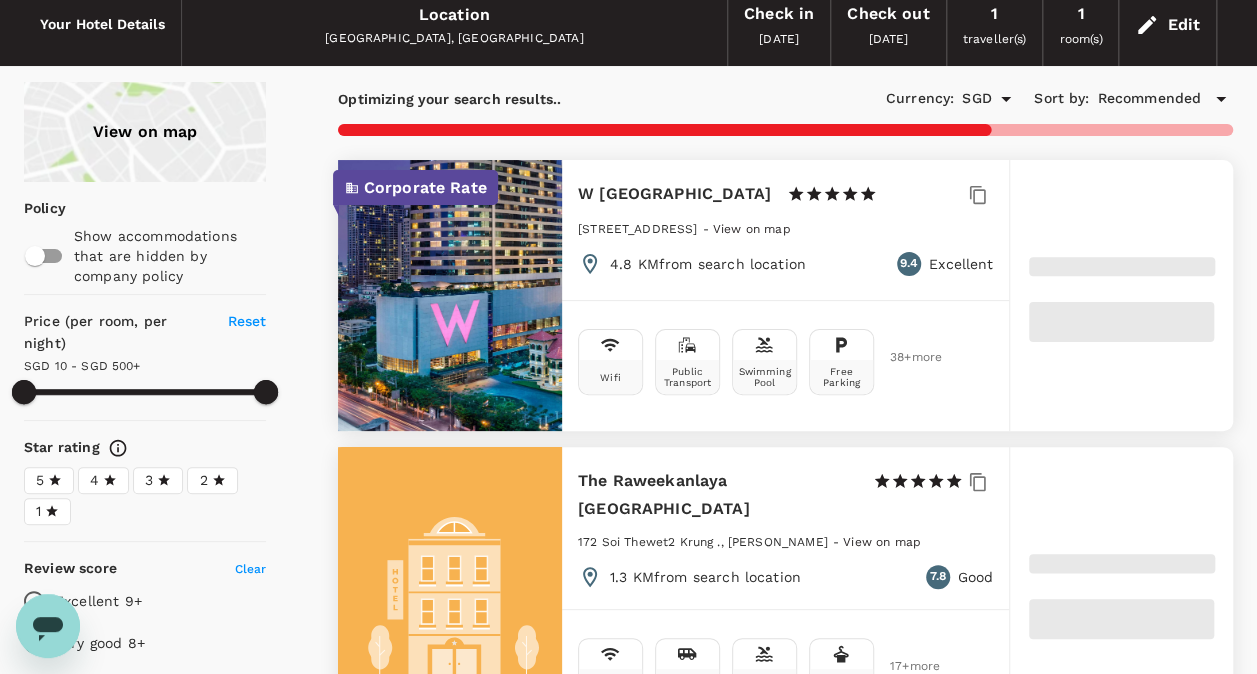 click at bounding box center (1122, 322) 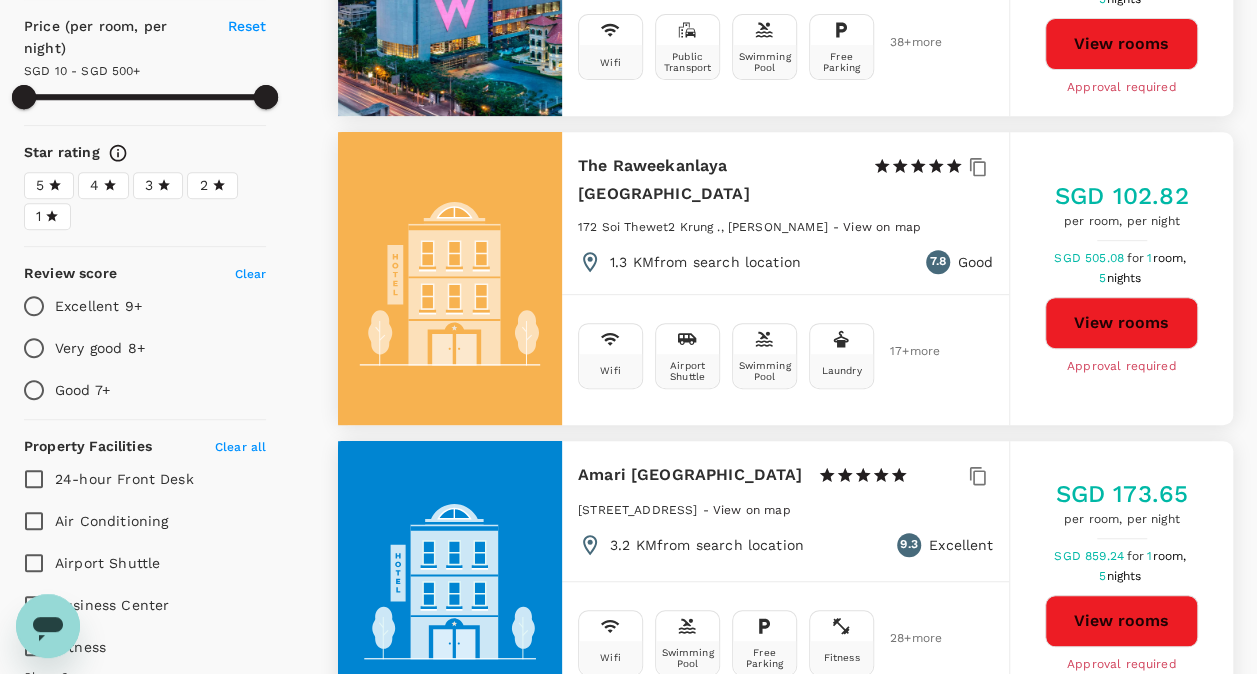 scroll, scrollTop: 0, scrollLeft: 0, axis: both 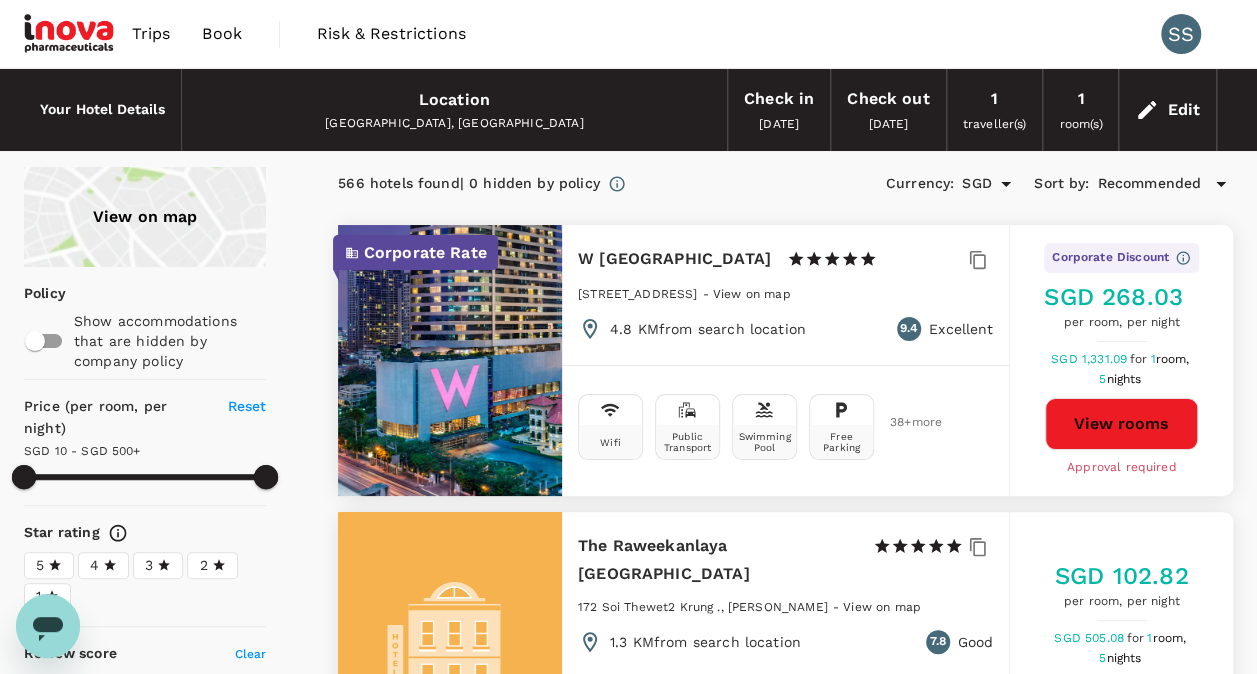 click on "View rooms" at bounding box center (1121, 424) 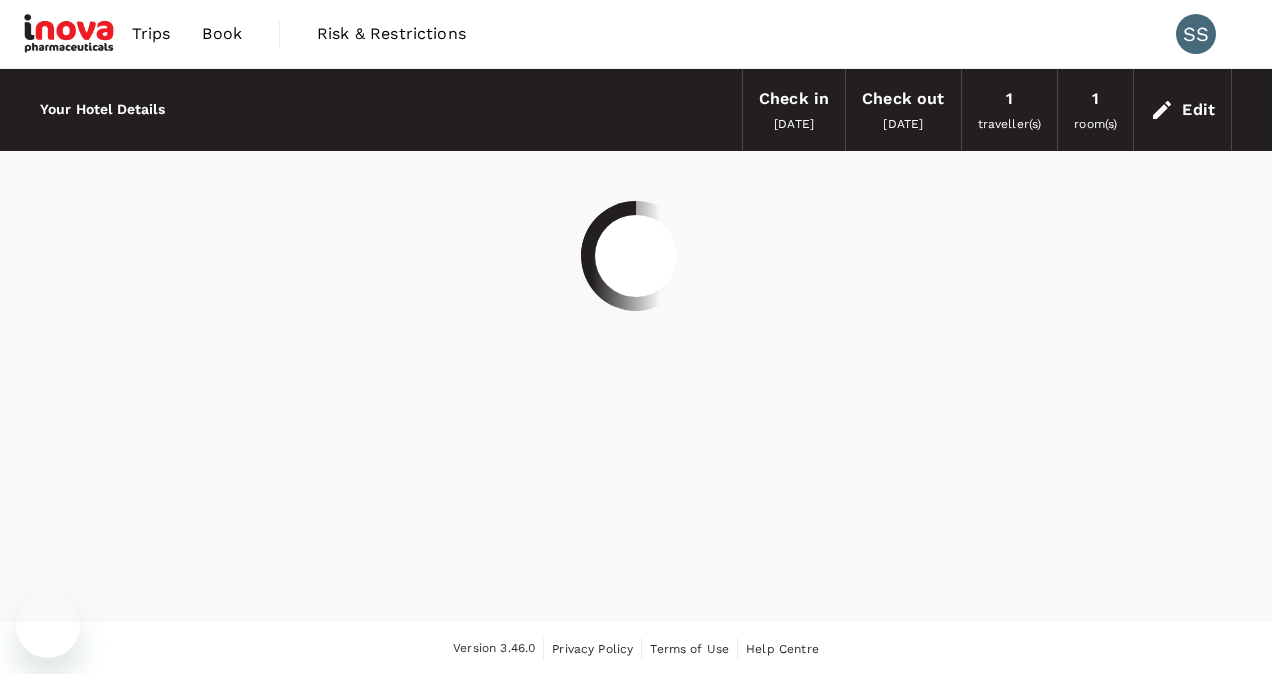 scroll, scrollTop: 0, scrollLeft: 0, axis: both 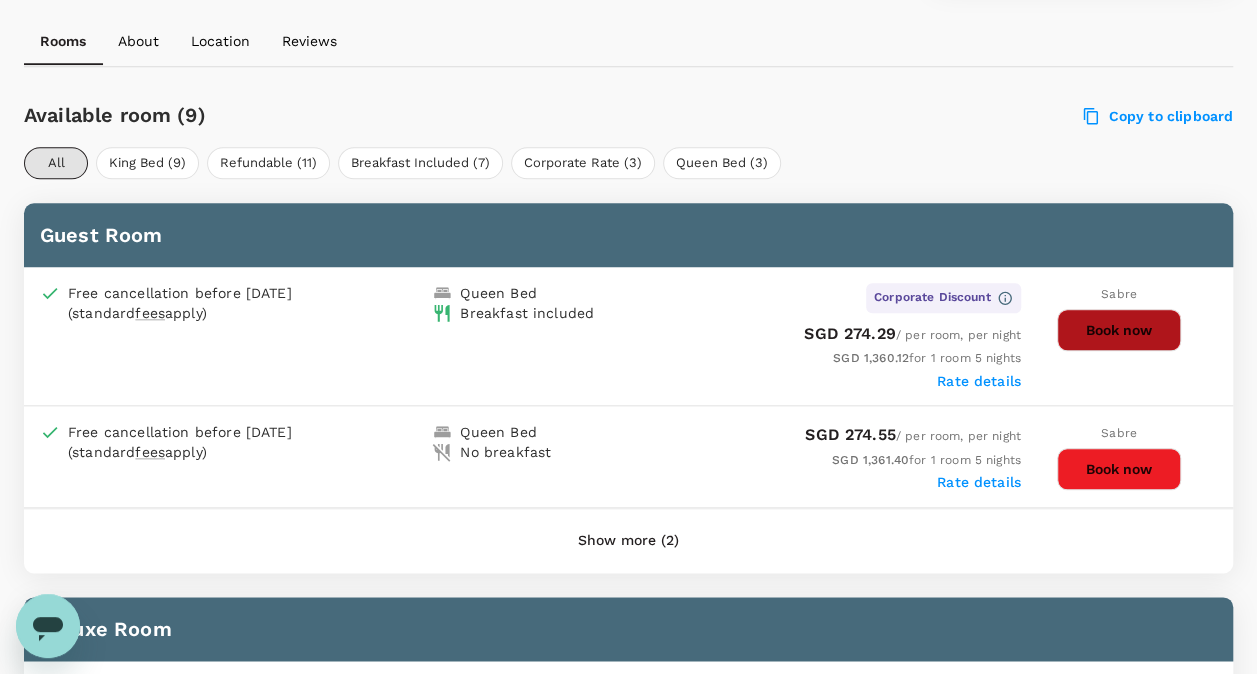 click on "Book now" at bounding box center [1119, 330] 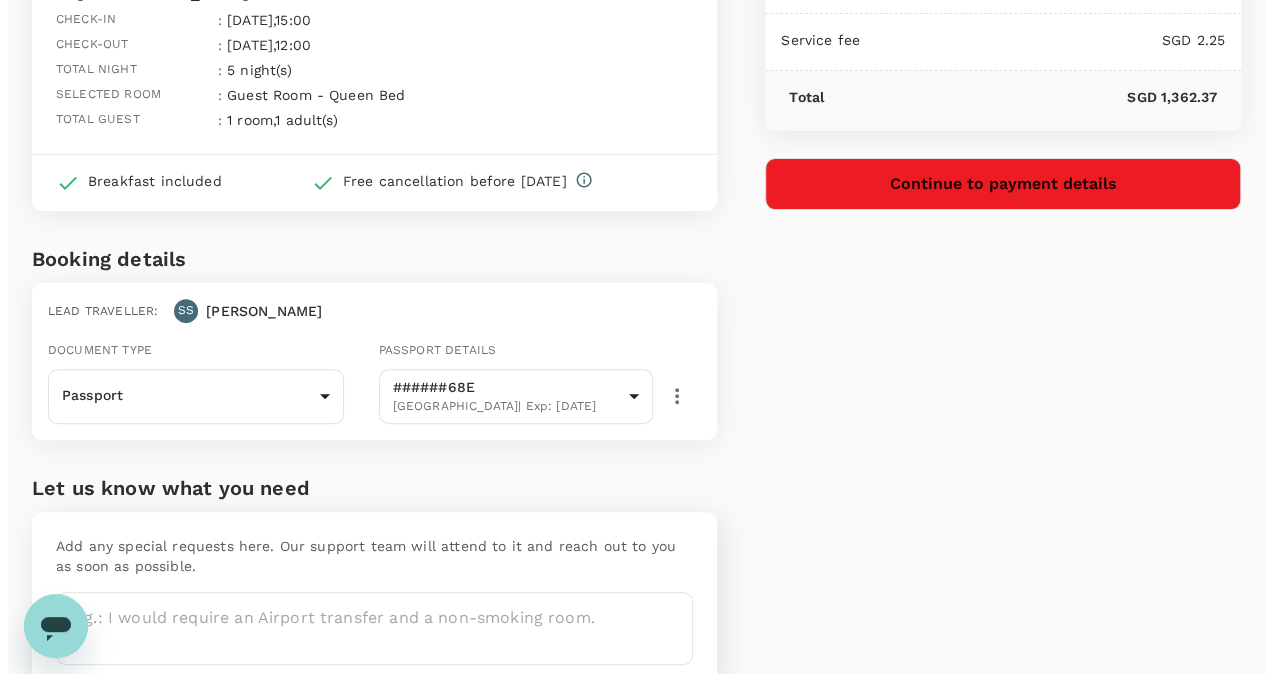 scroll, scrollTop: 272, scrollLeft: 0, axis: vertical 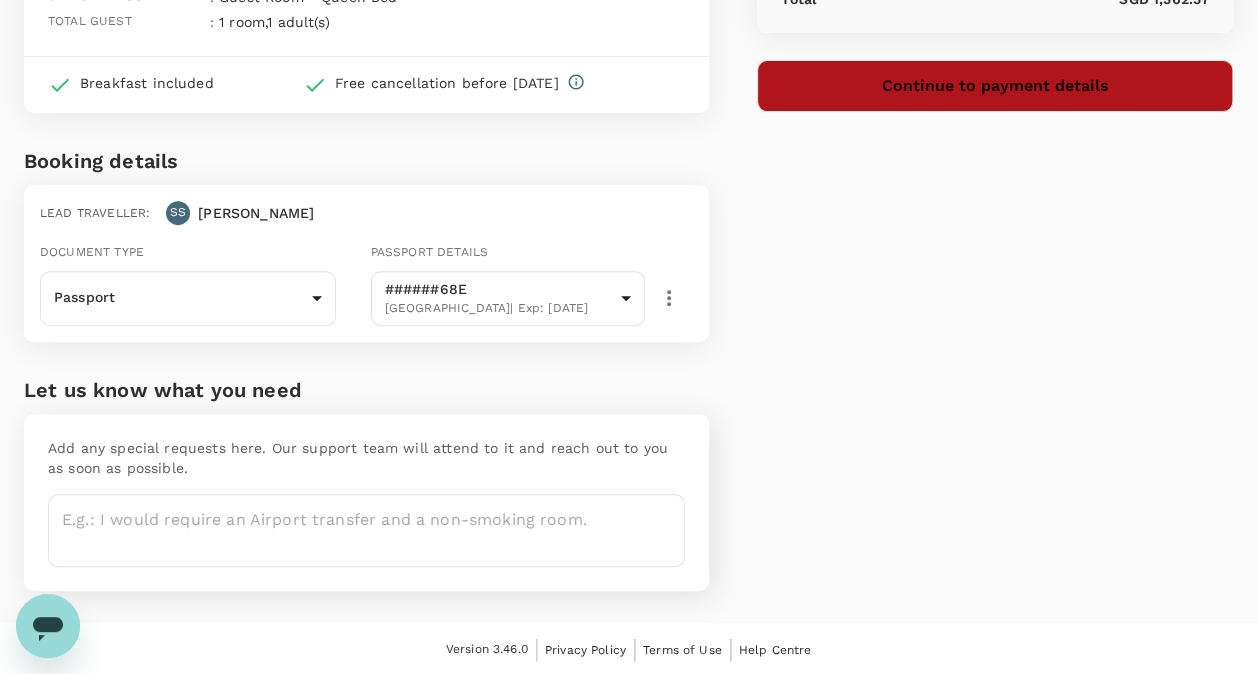 click on "Continue to payment details" at bounding box center [995, 86] 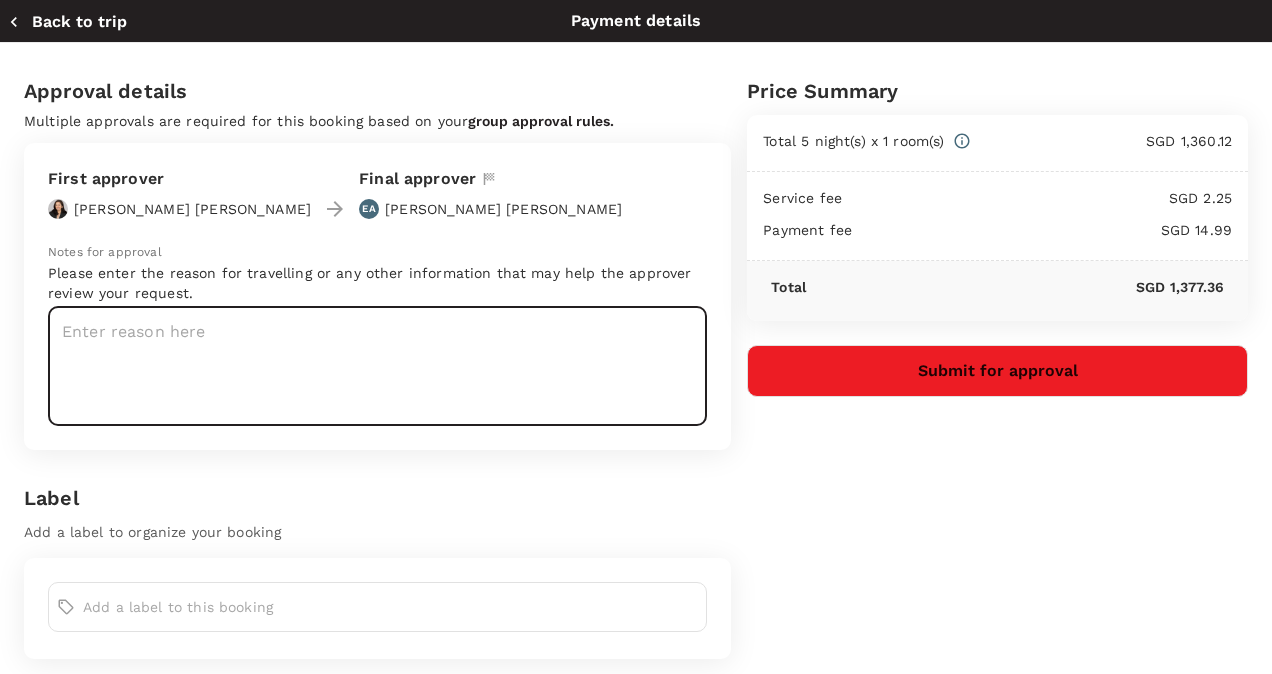 click at bounding box center (377, 366) 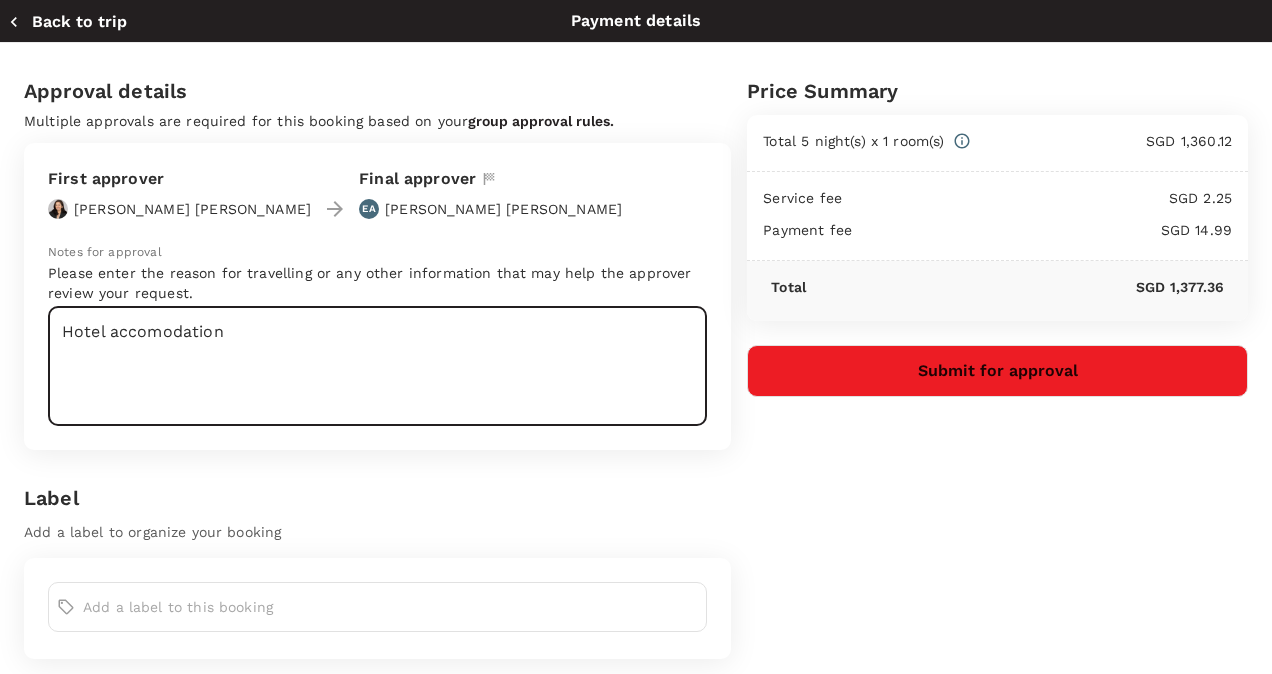 type on "Hotel accomodation" 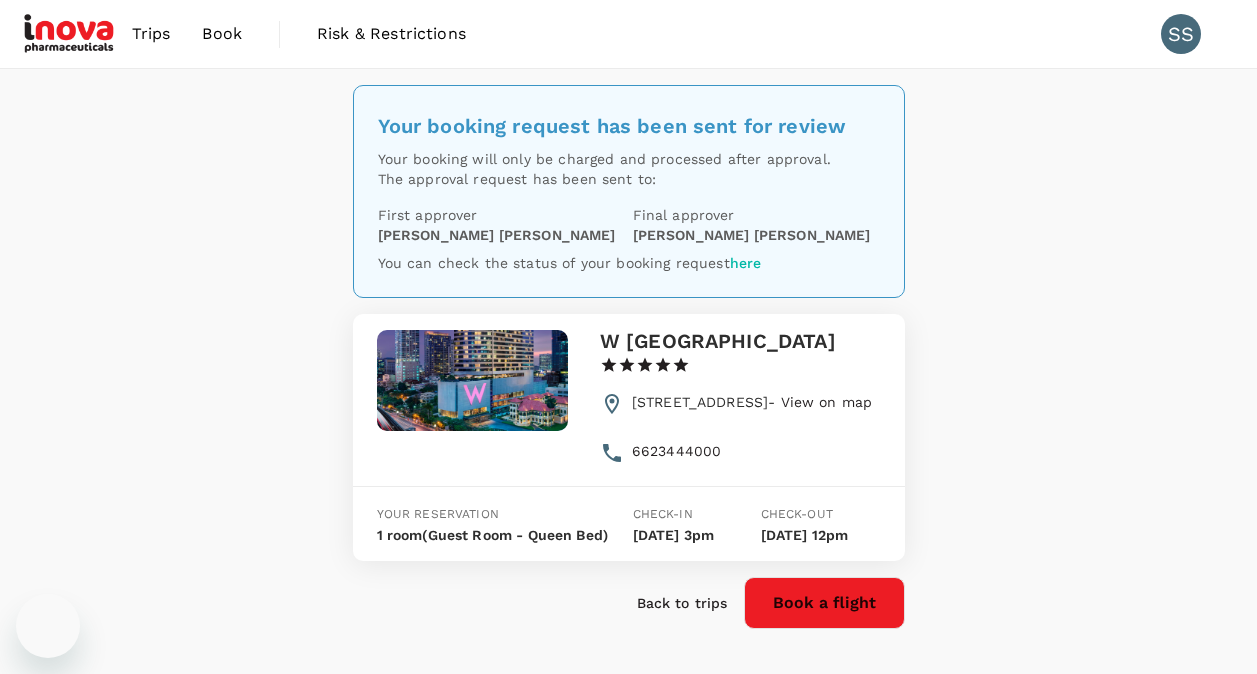 scroll, scrollTop: 0, scrollLeft: 0, axis: both 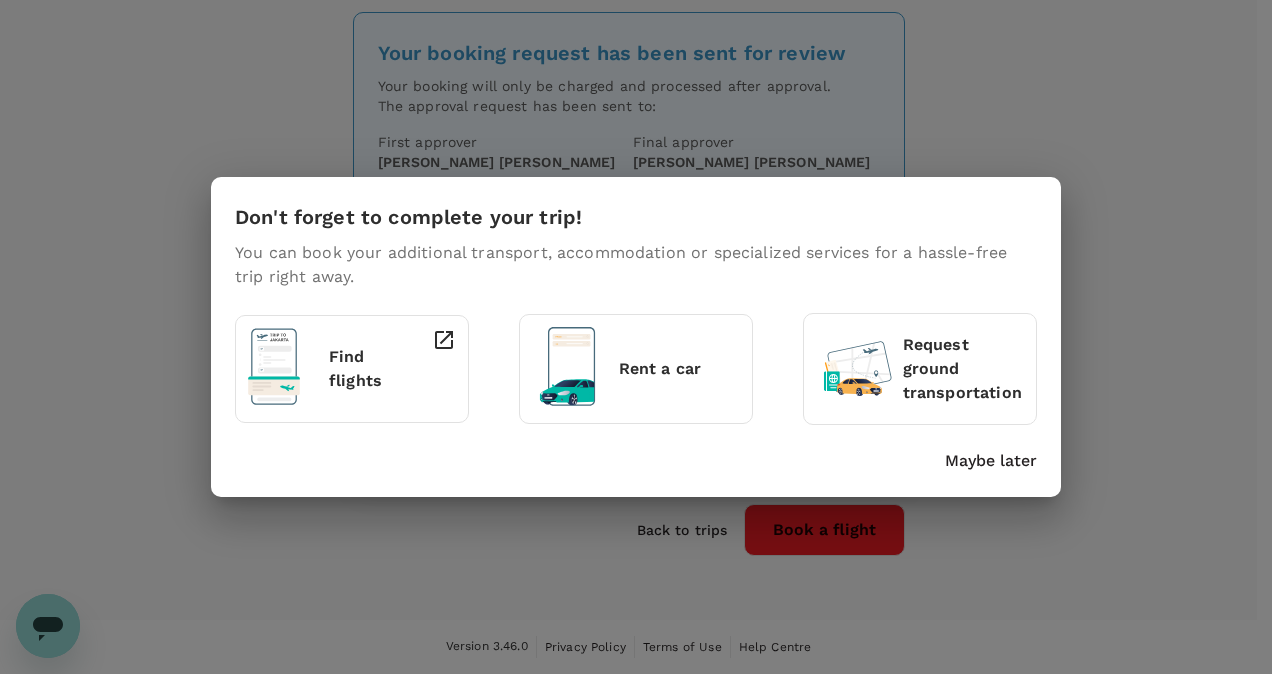 click on "Maybe later" at bounding box center [991, 461] 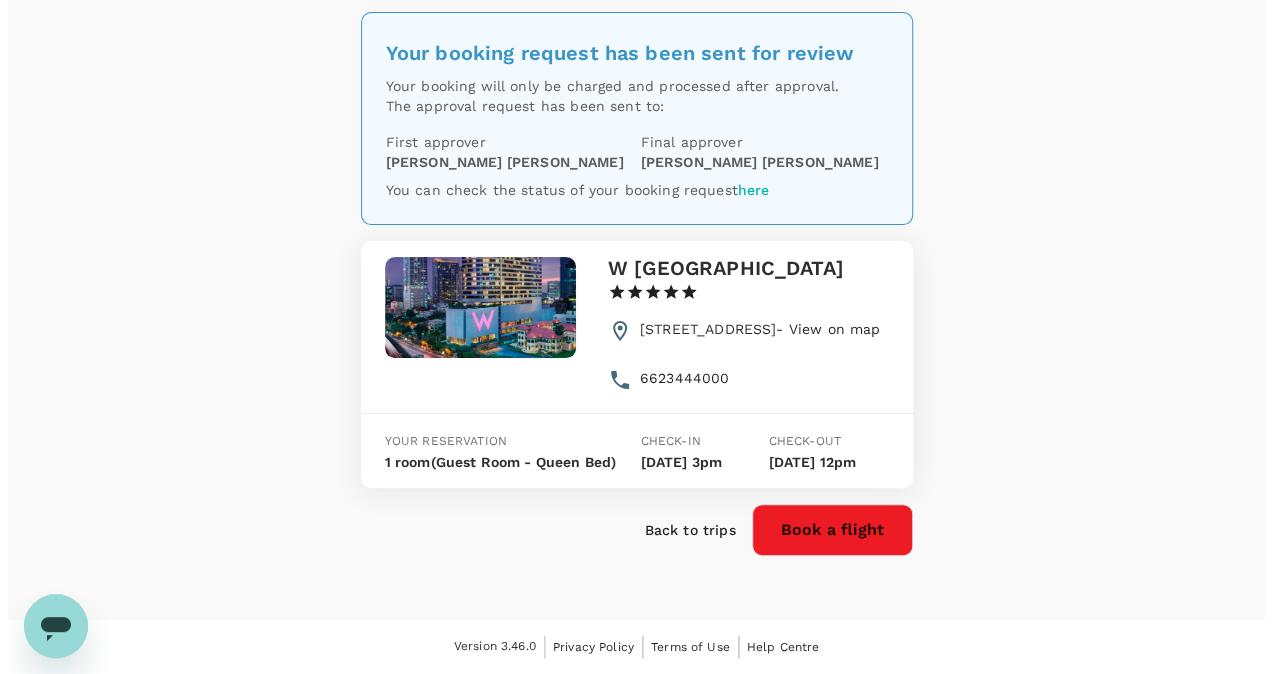 scroll, scrollTop: 0, scrollLeft: 0, axis: both 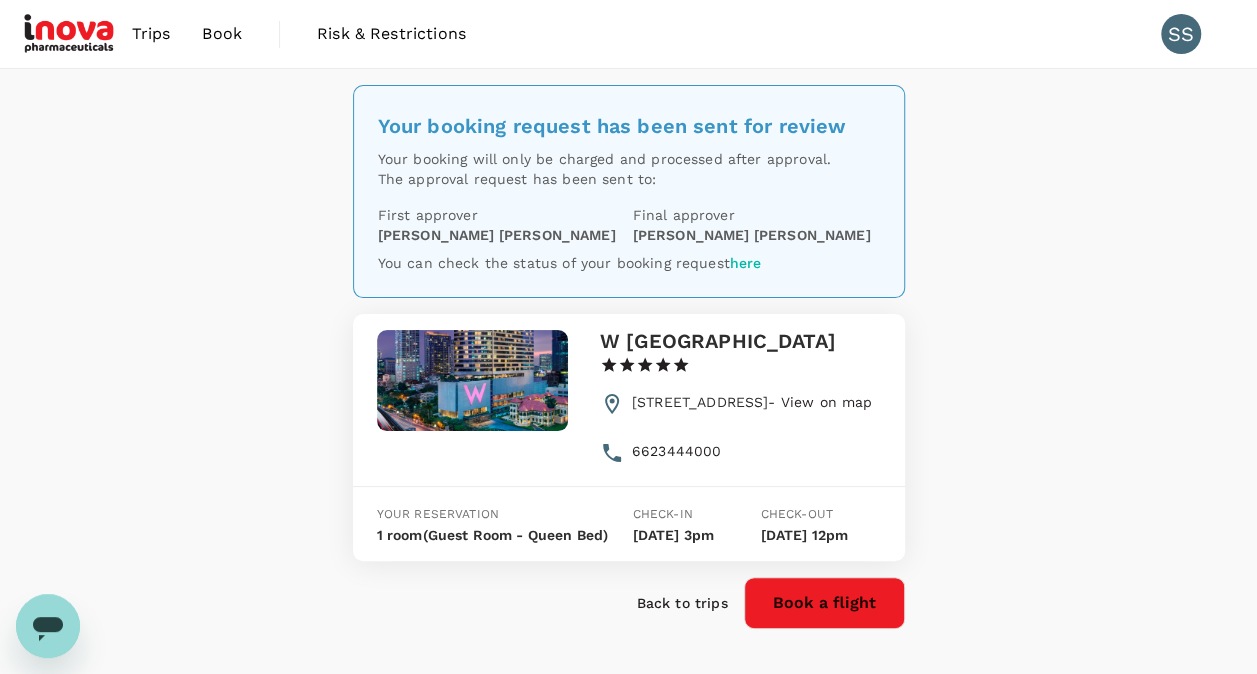 click on "Trips" at bounding box center [151, 34] 